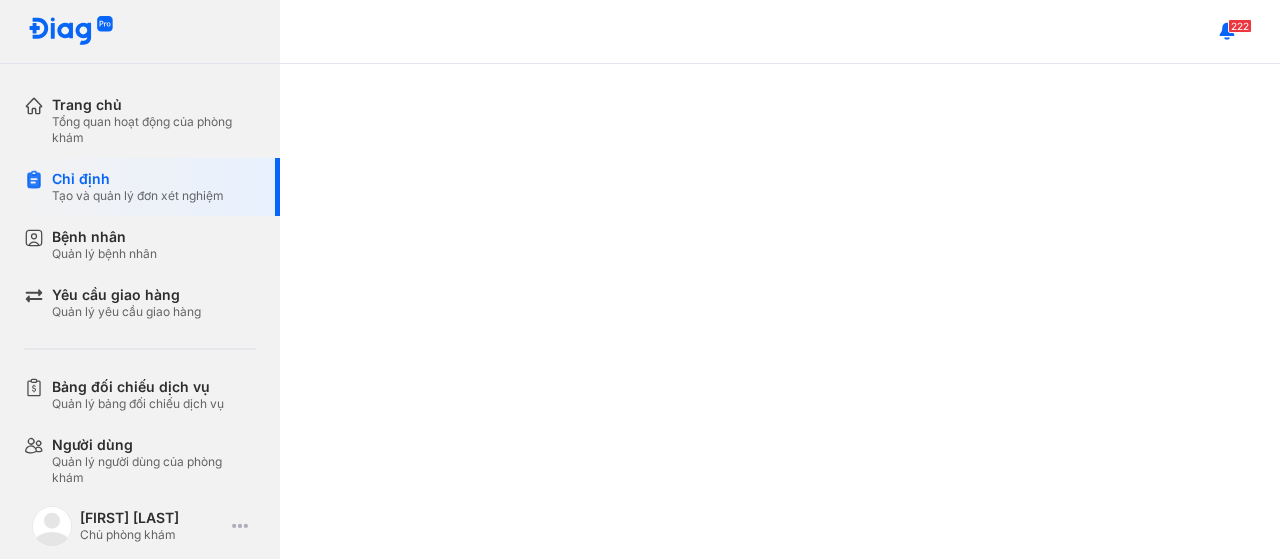 scroll, scrollTop: 0, scrollLeft: 0, axis: both 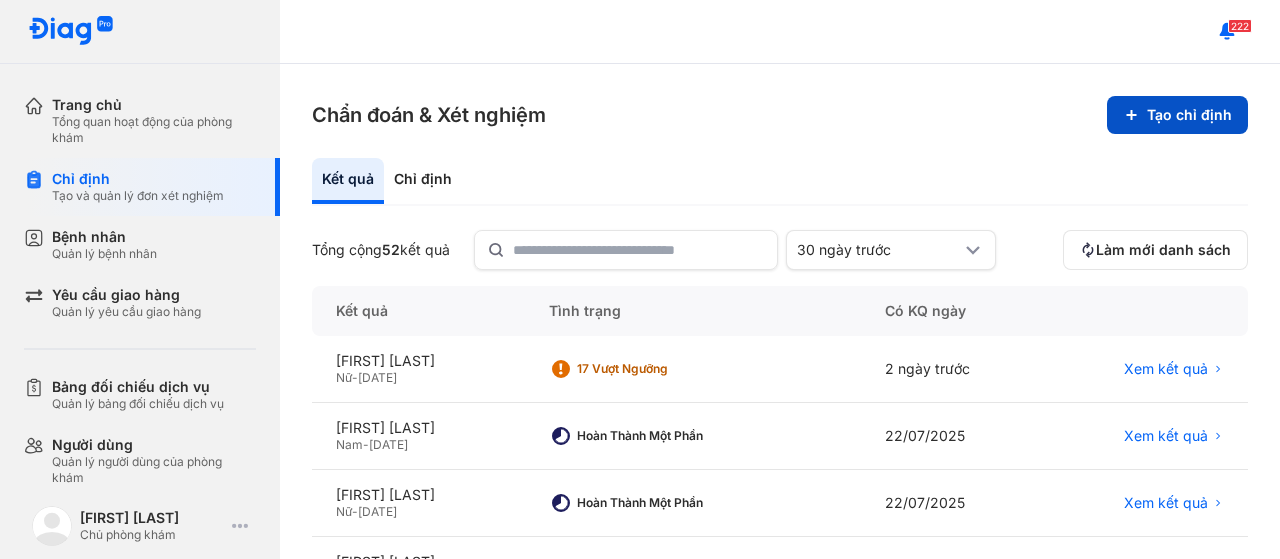 click on "Tạo chỉ định" at bounding box center (1177, 115) 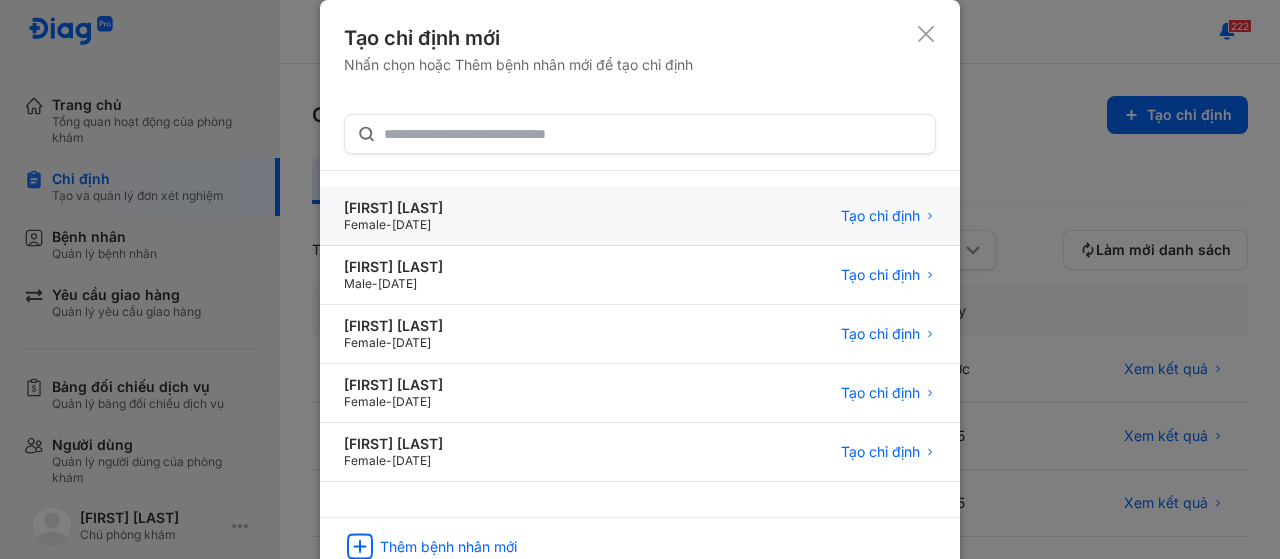 type 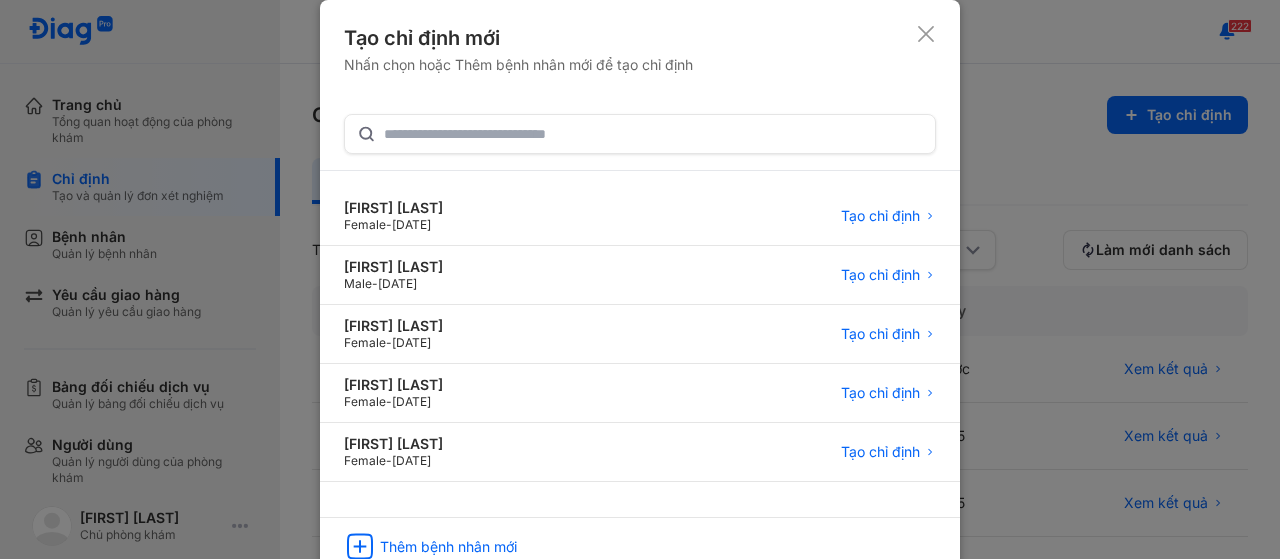 click at bounding box center [640, 279] 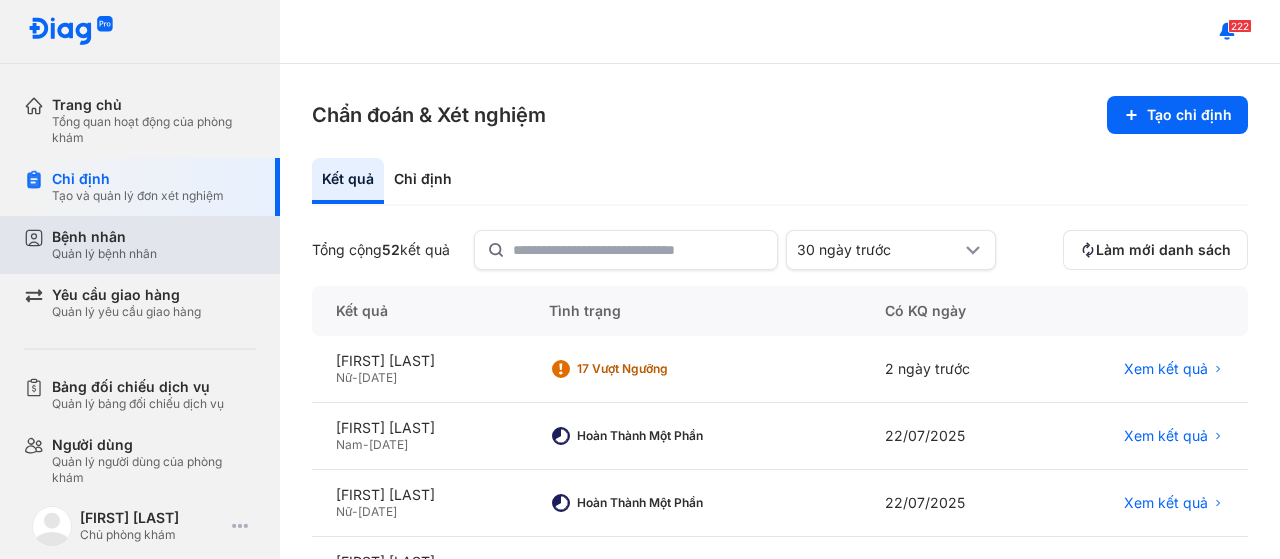 click on "Bệnh nhân" at bounding box center [104, 237] 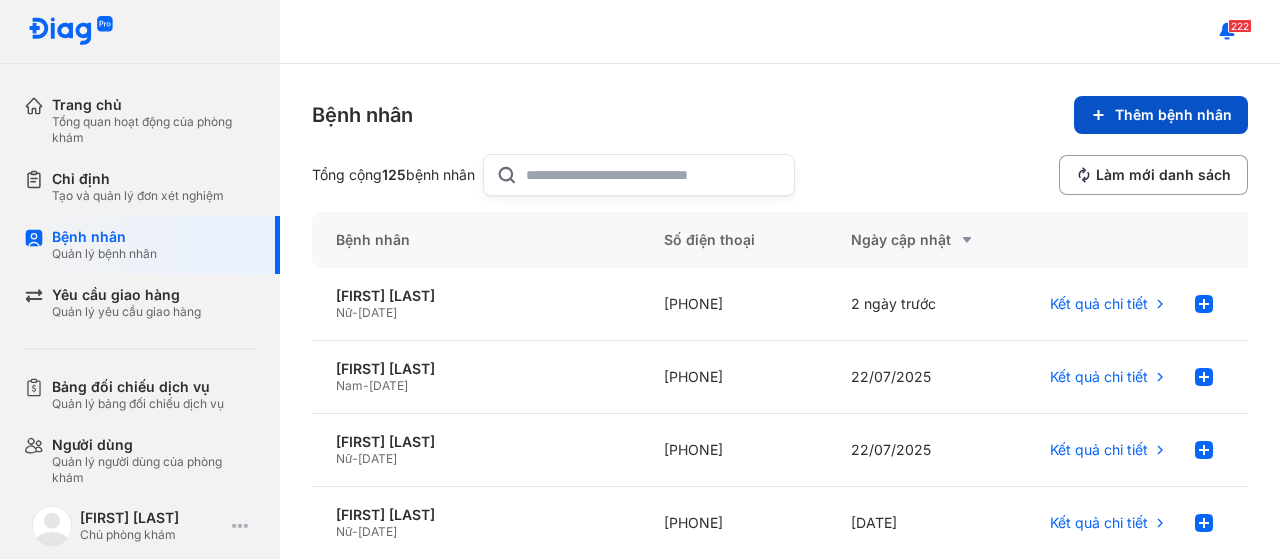 click on "Thêm bệnh nhân" 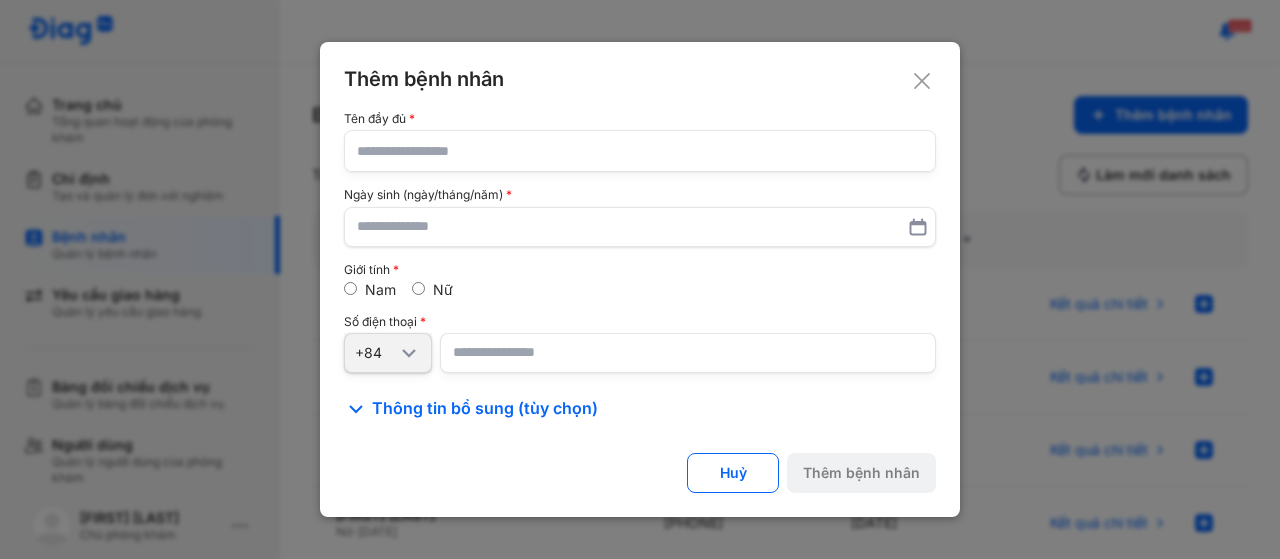 click 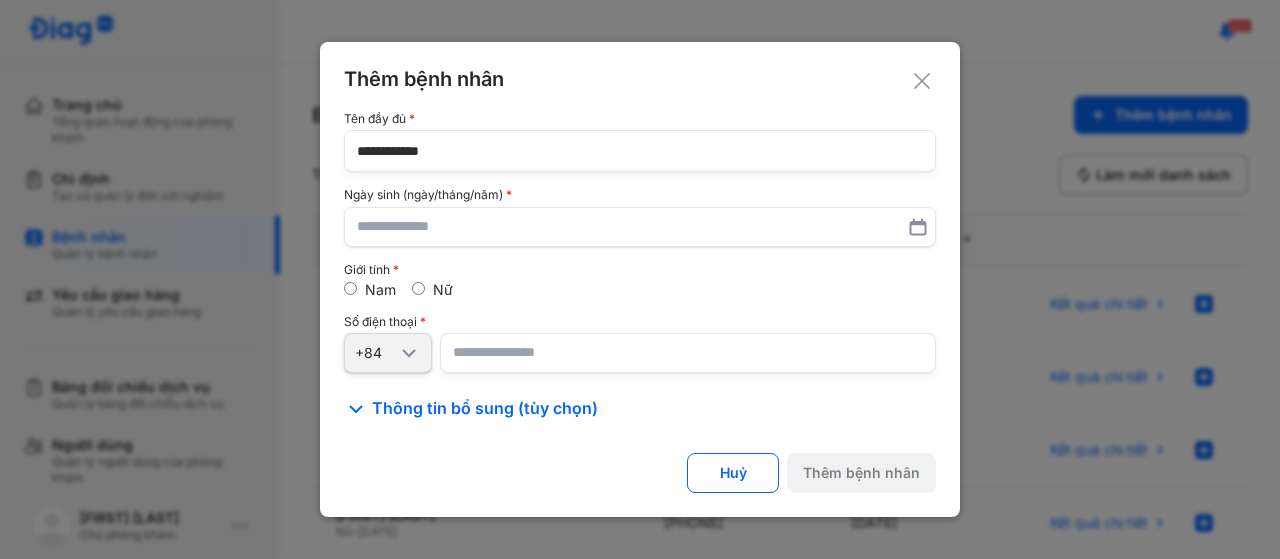 type on "**********" 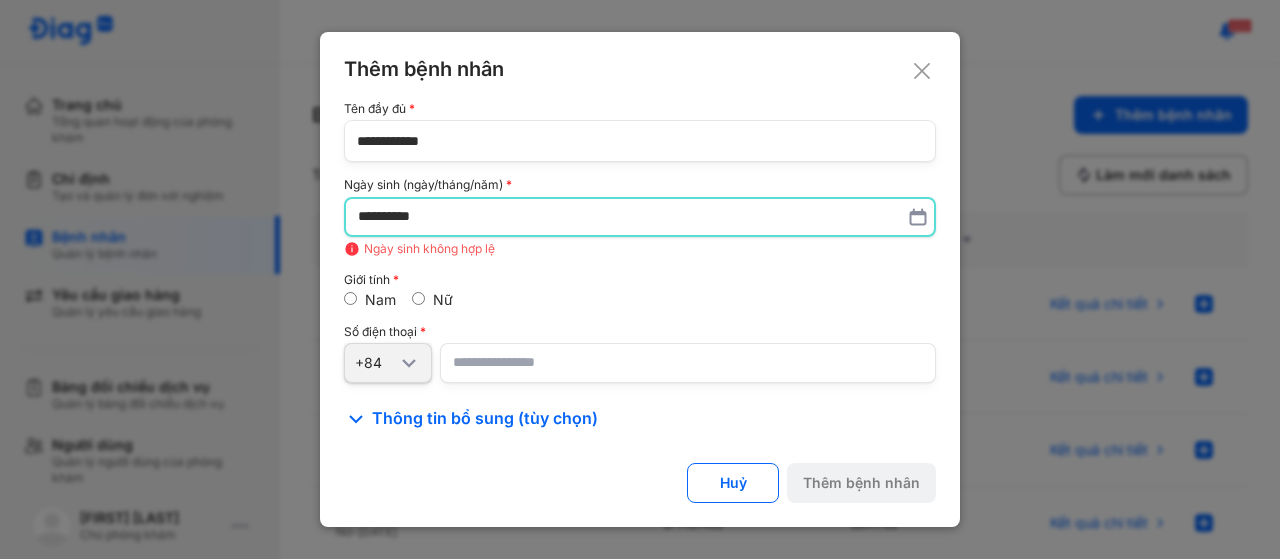 type on "**********" 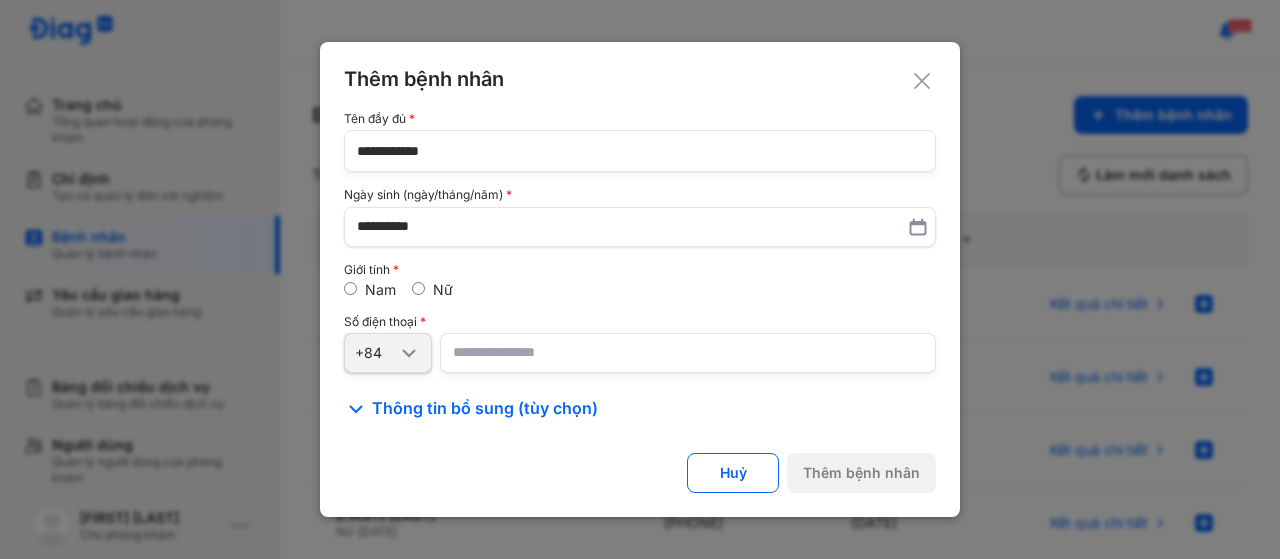 paste on "**********" 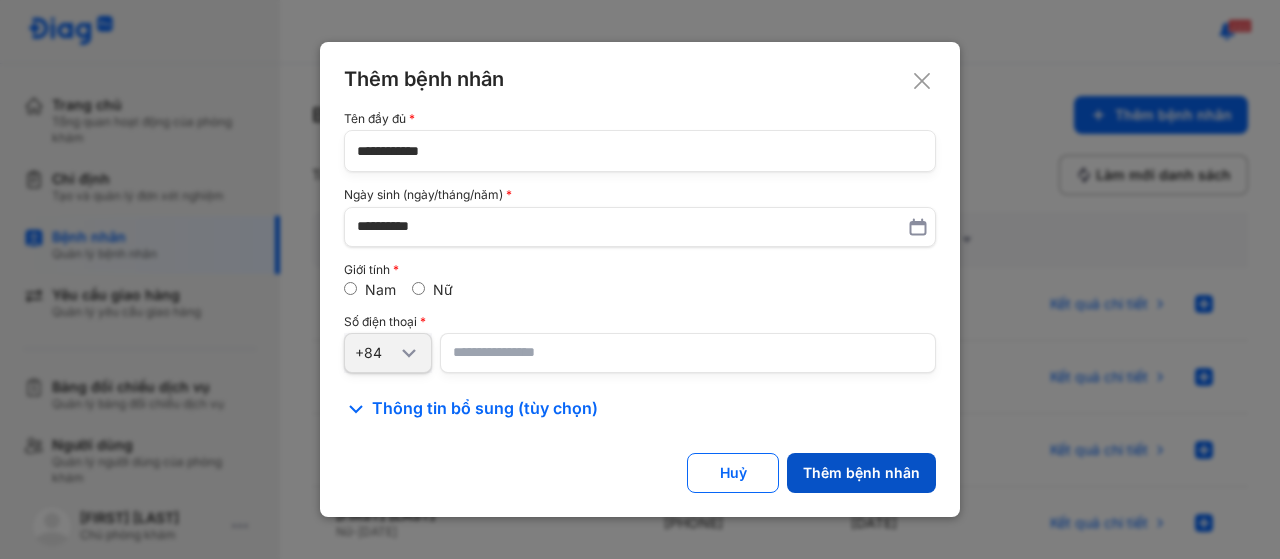 type on "**********" 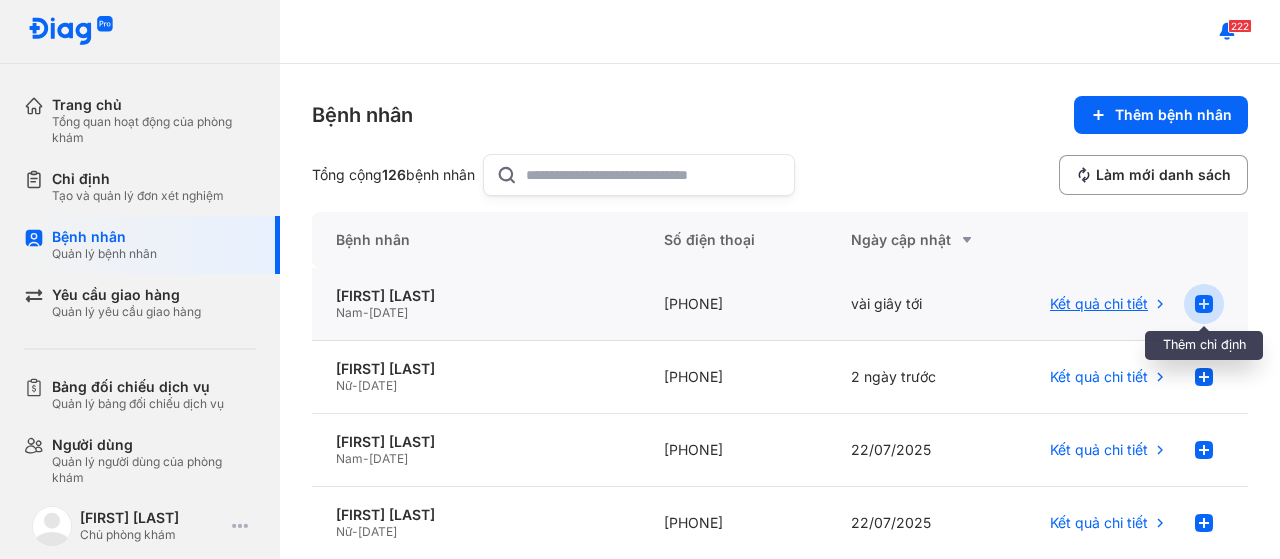 click 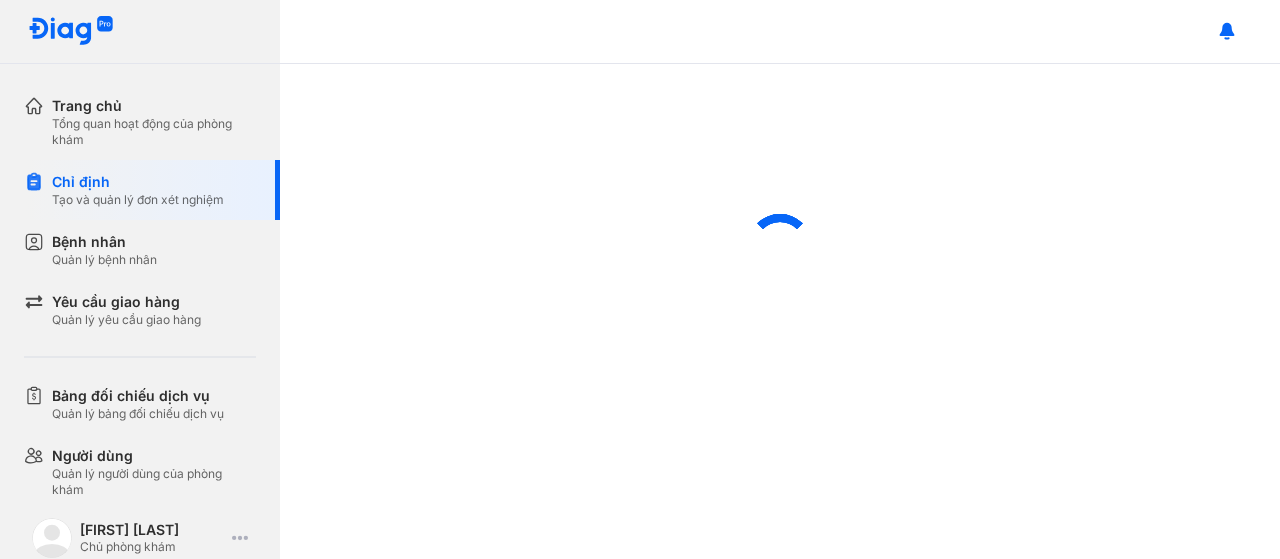 scroll, scrollTop: 0, scrollLeft: 0, axis: both 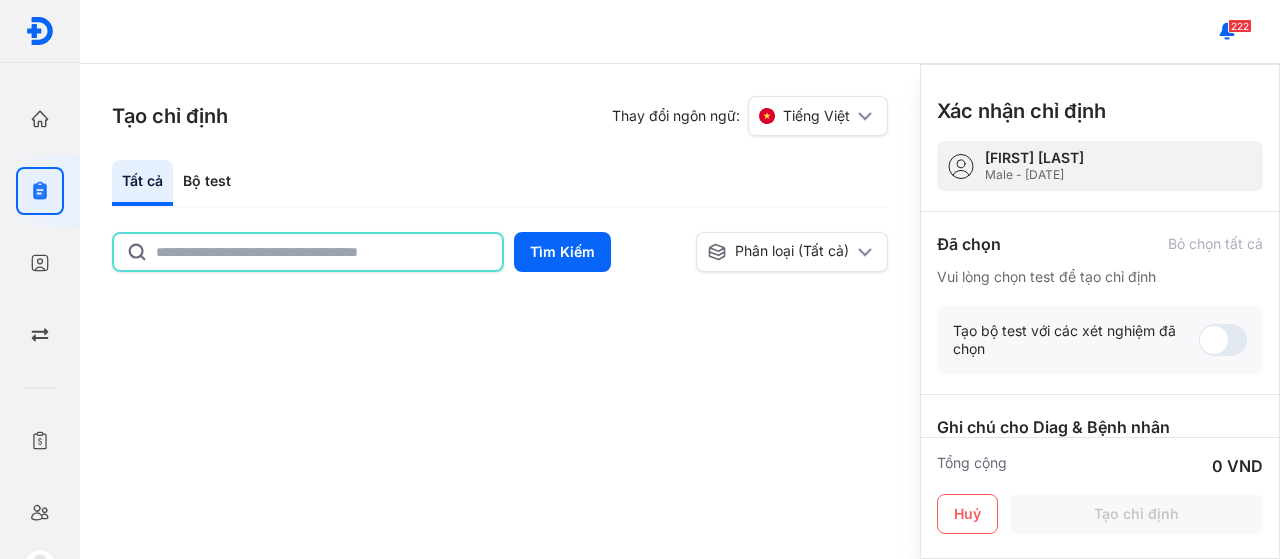 click 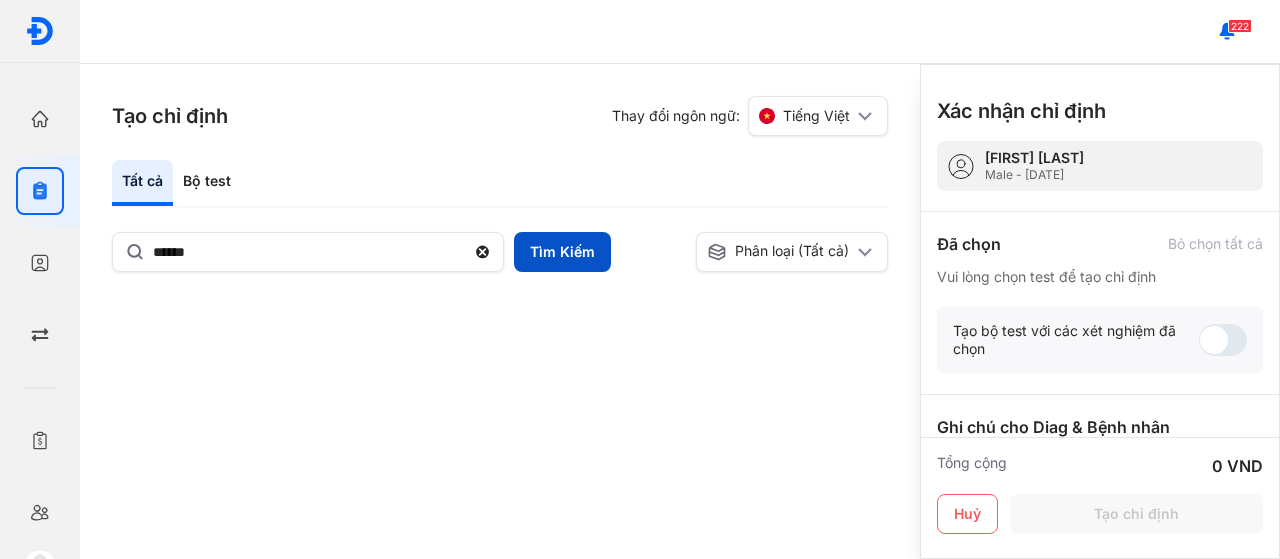 click on "Tìm Kiếm" at bounding box center [562, 252] 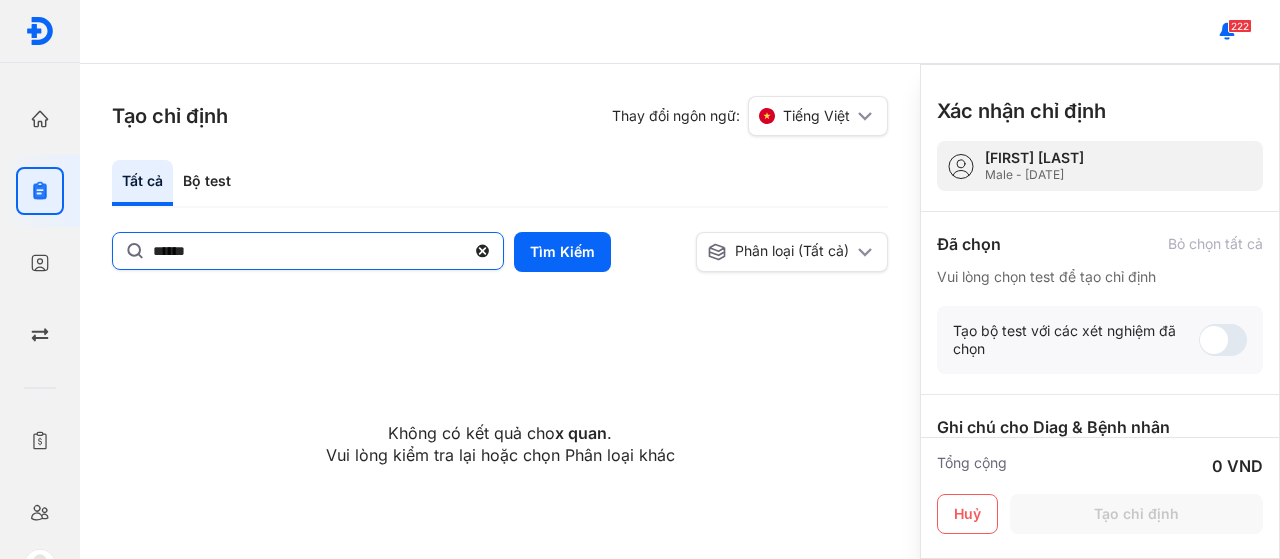 click on "******" 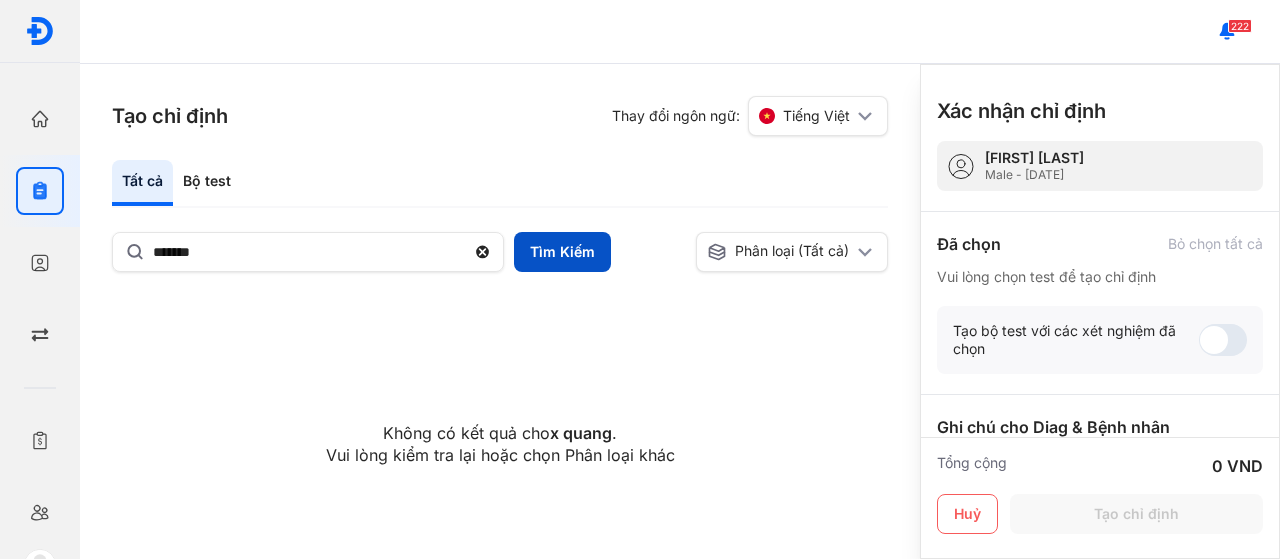 click on "Tìm Kiếm" at bounding box center (562, 252) 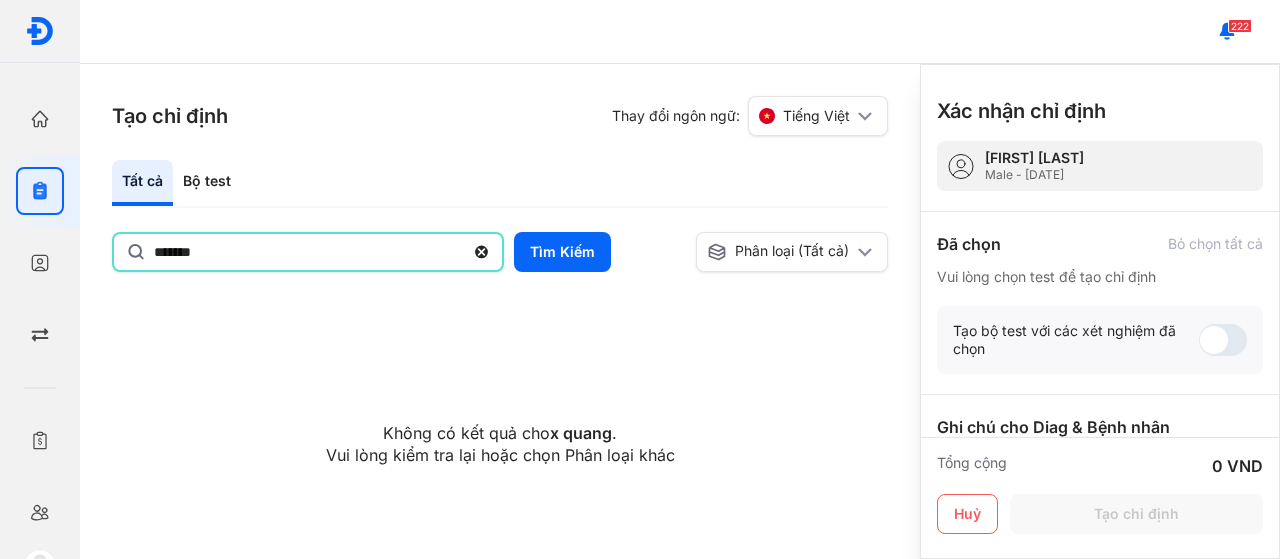 click on "*******" 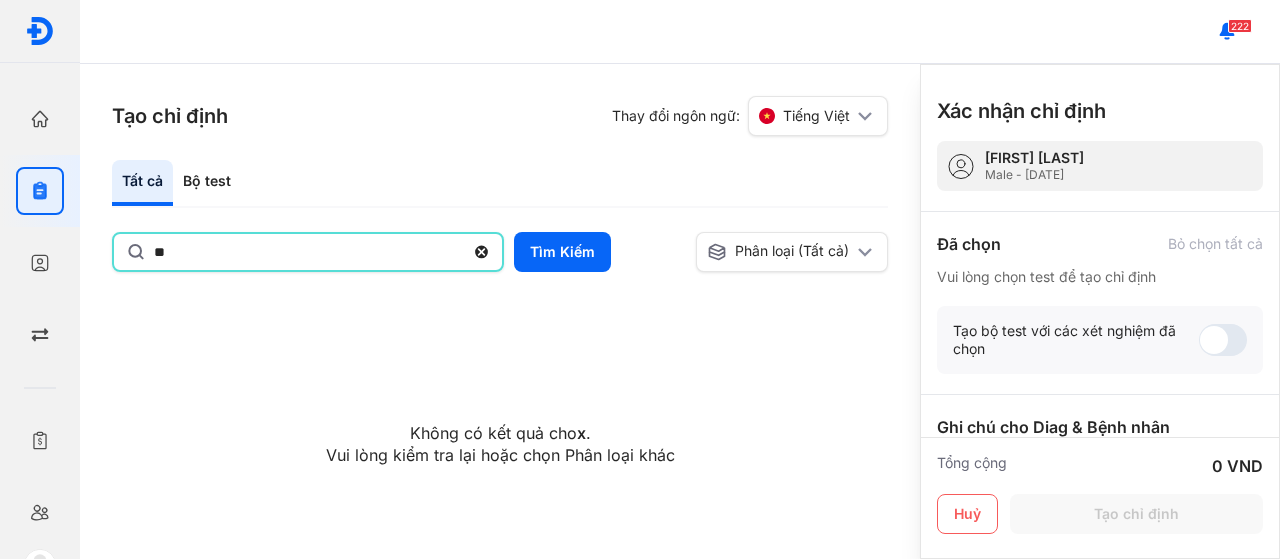 type on "*" 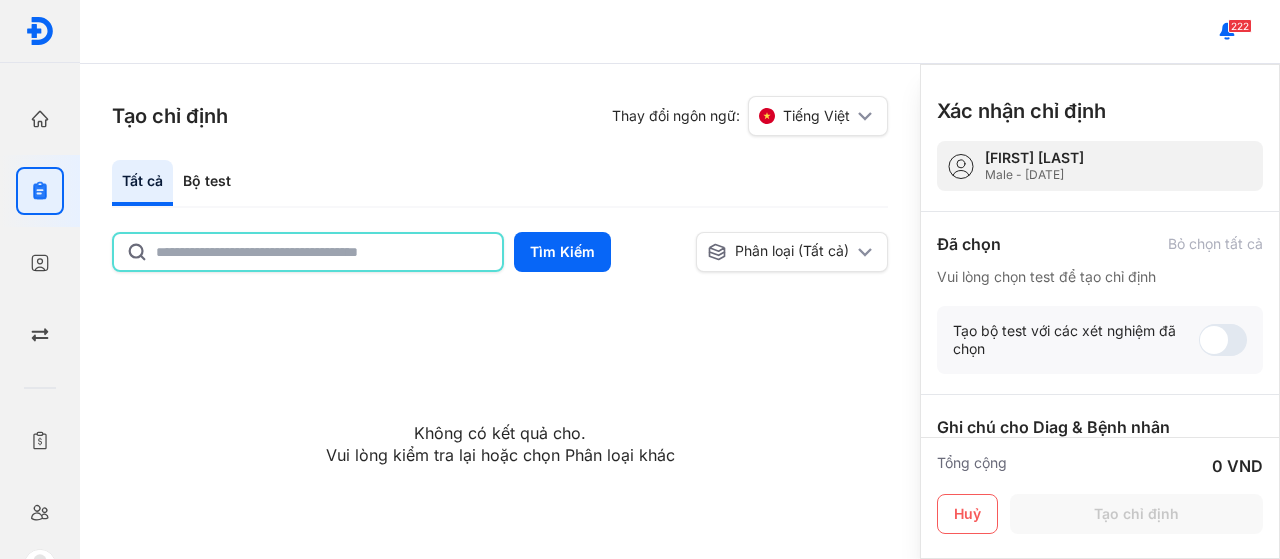 click 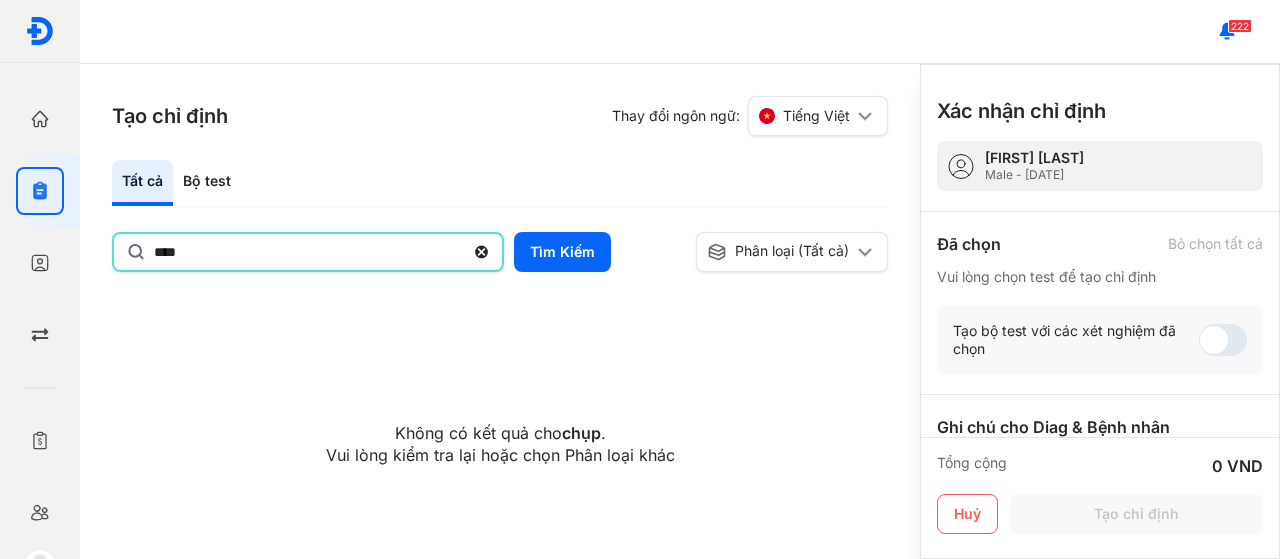 type on "****" 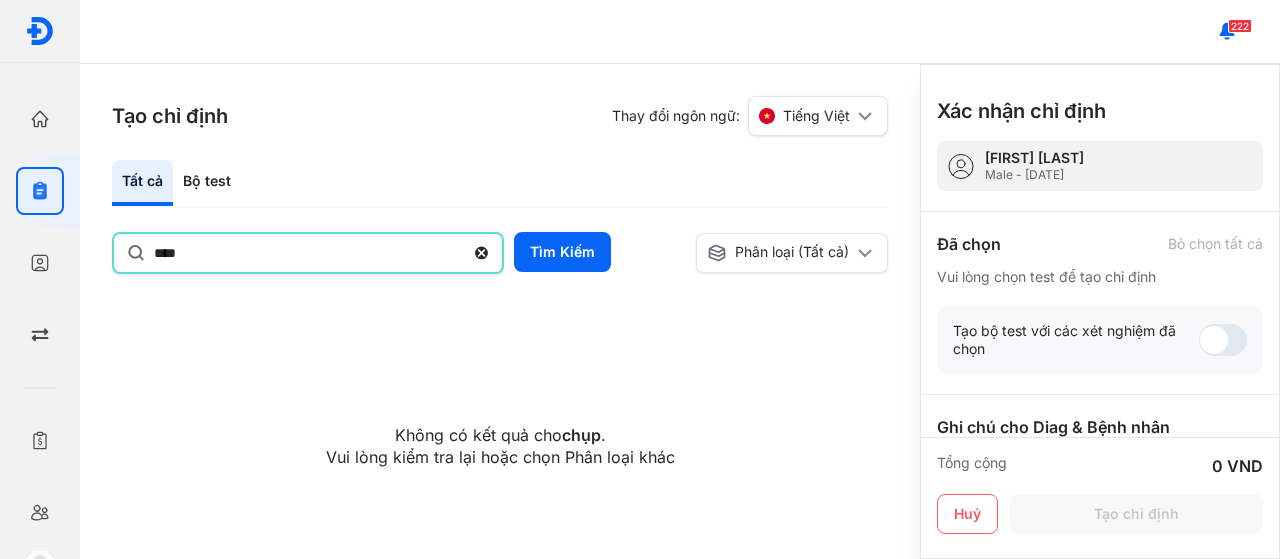 click 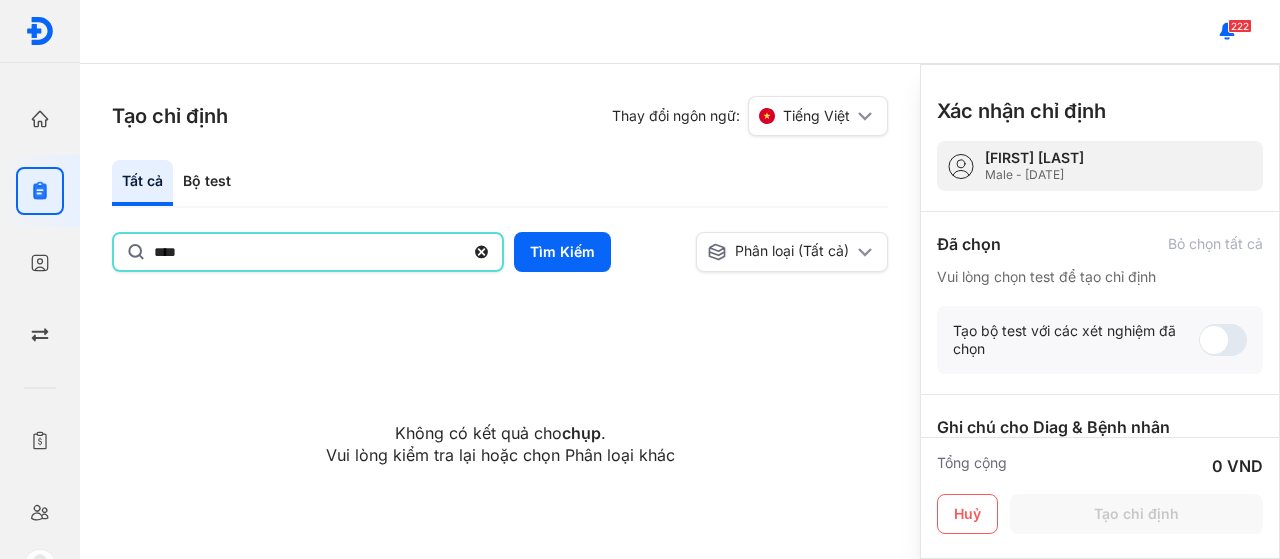 click on "****" 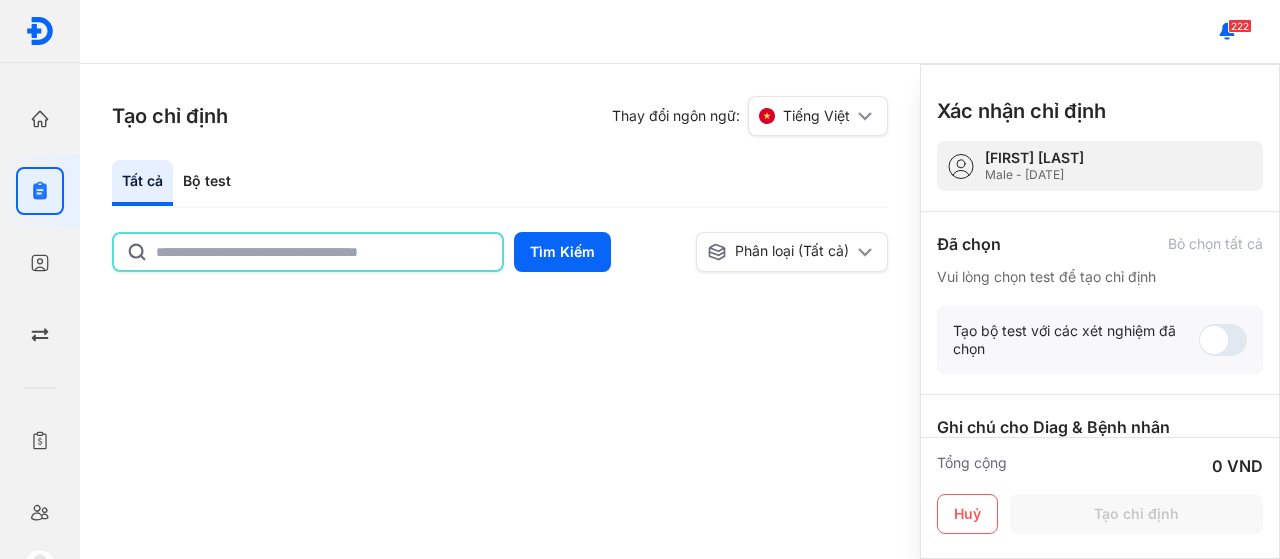 click 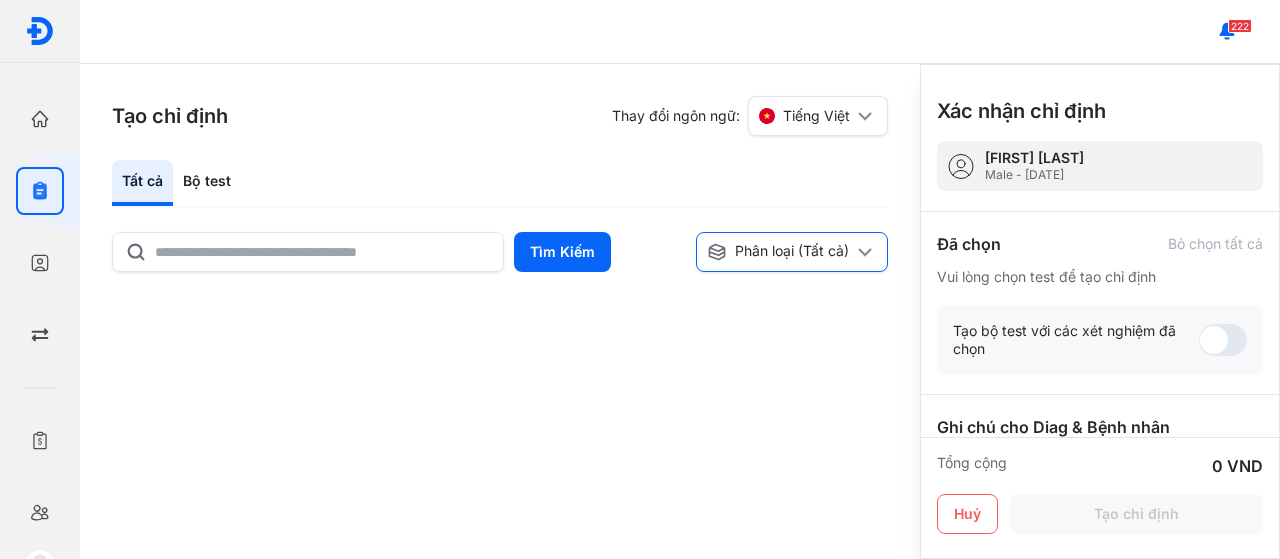 click on "Phân loại (Tất cả)" at bounding box center (792, 252) 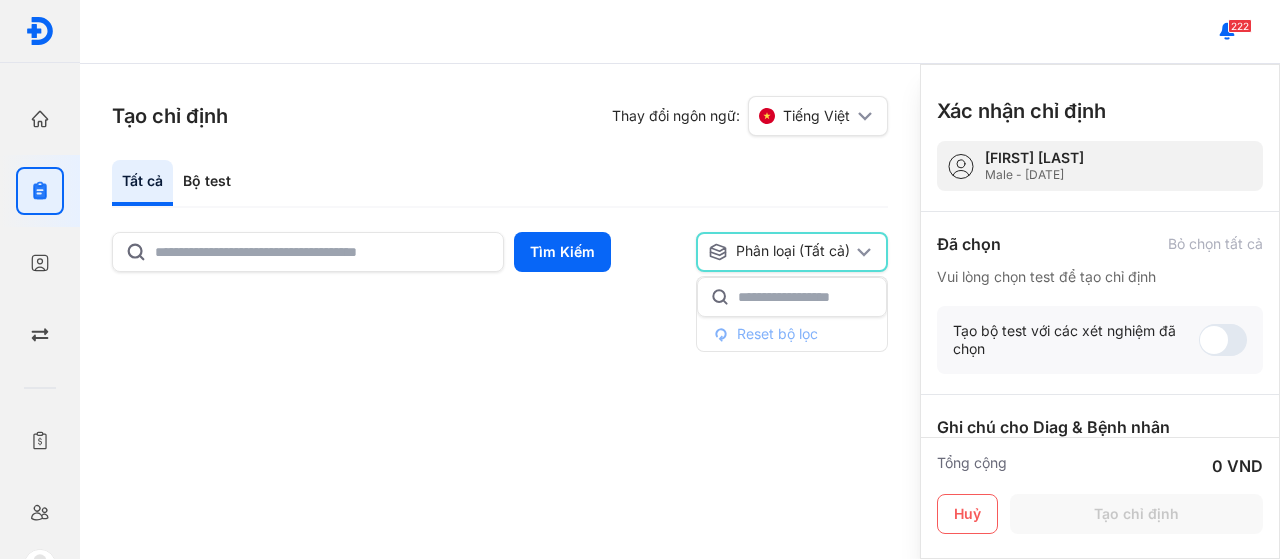 click on "Reset bộ lọc" 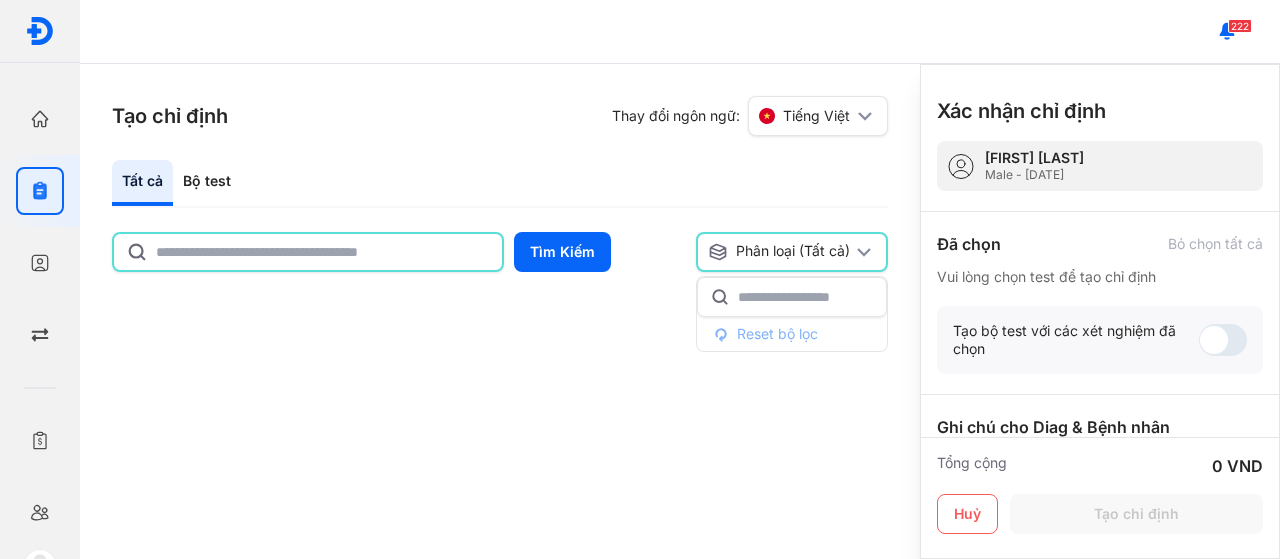 click 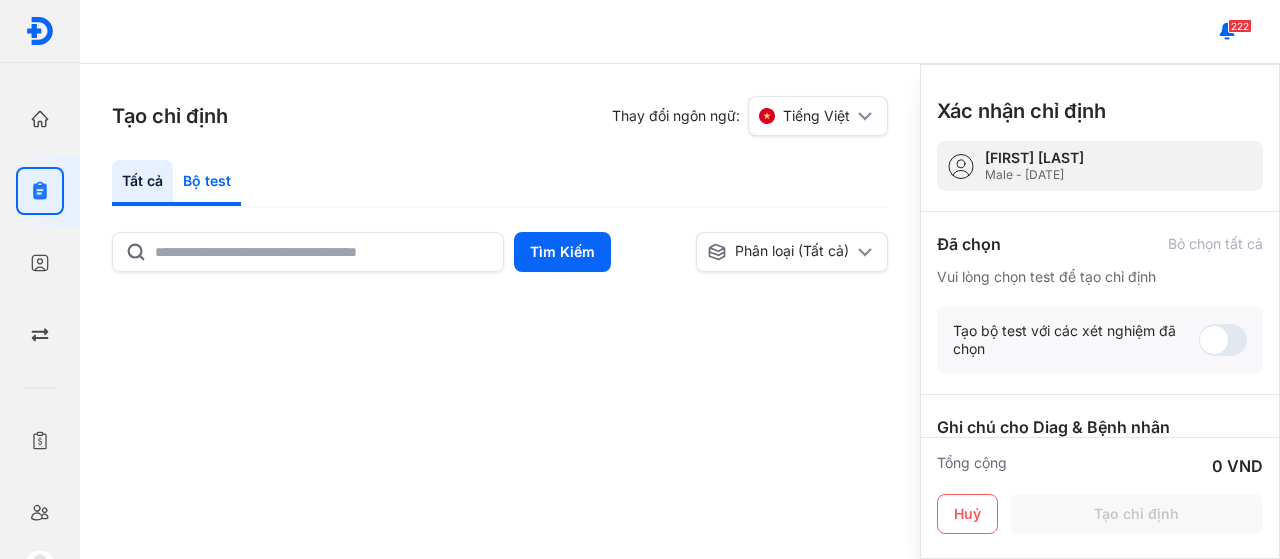 click on "Bộ test" 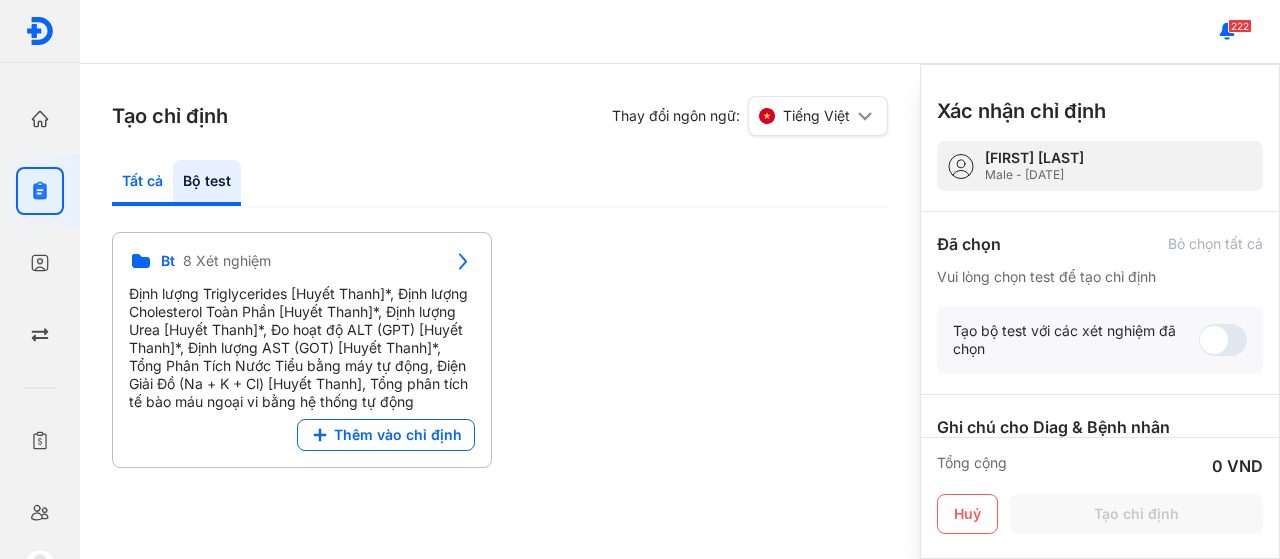 click on "Tất cả" 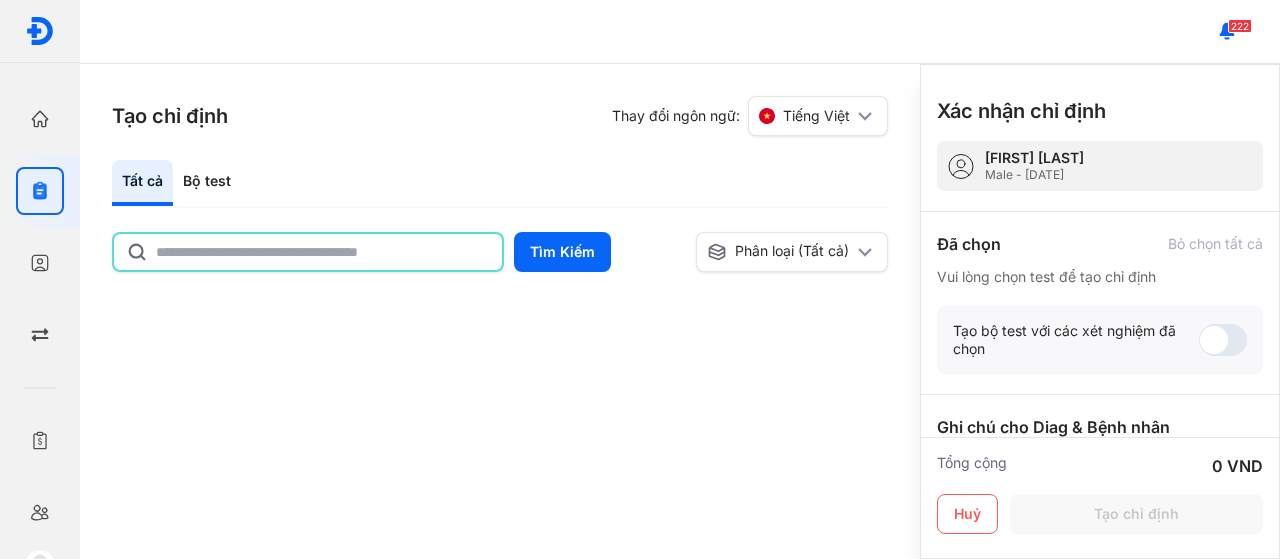 click 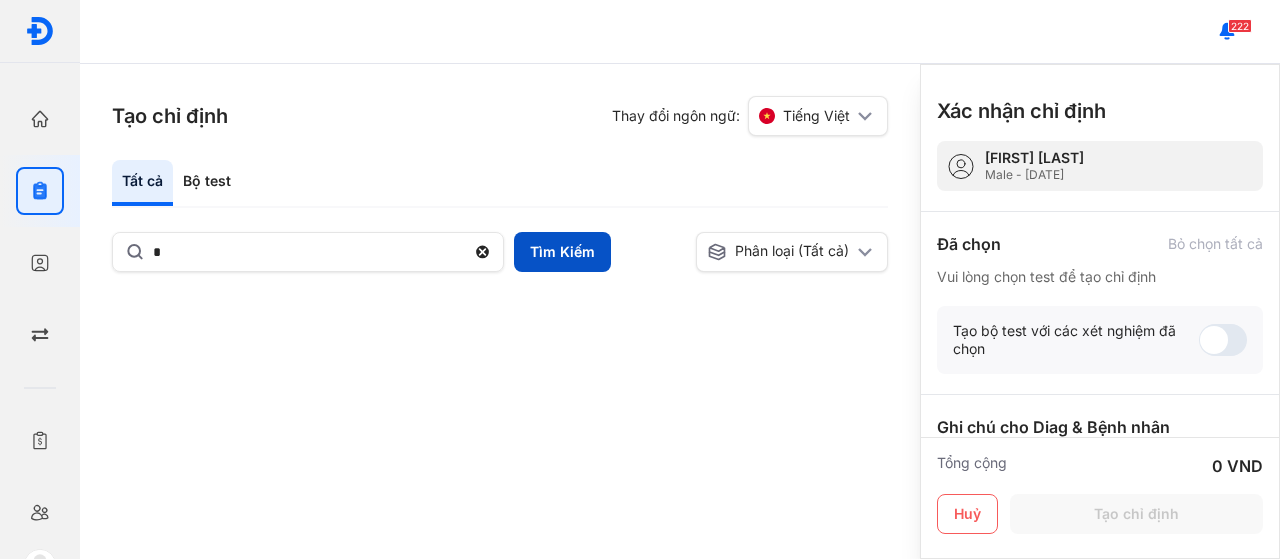 click on "Tìm Kiếm" at bounding box center (562, 252) 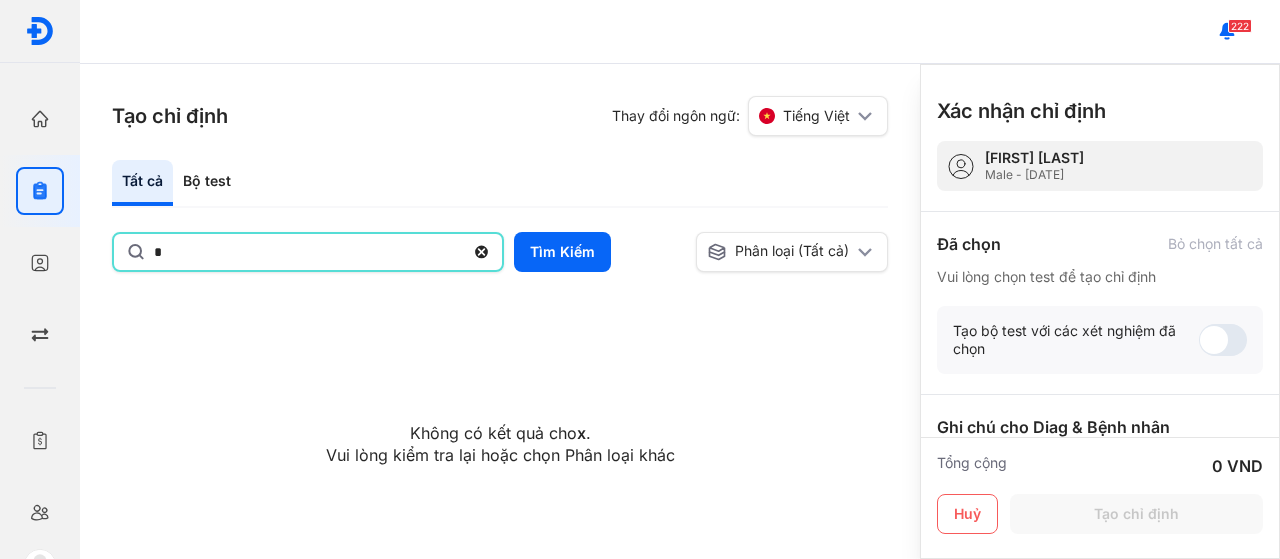 click on "*" 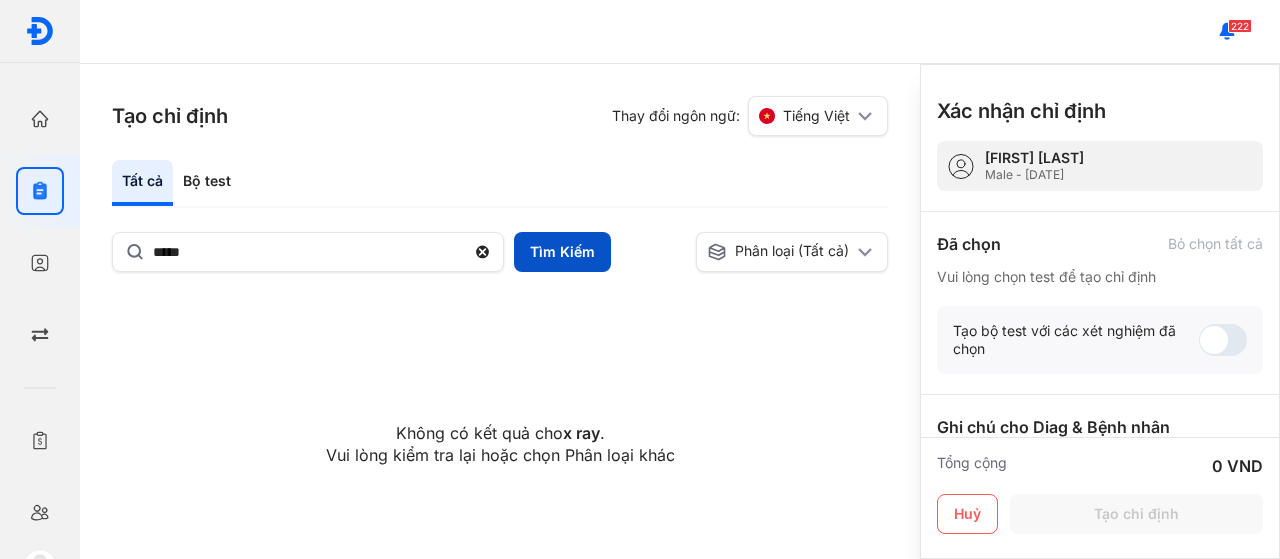 click on "Tìm Kiếm" at bounding box center (562, 252) 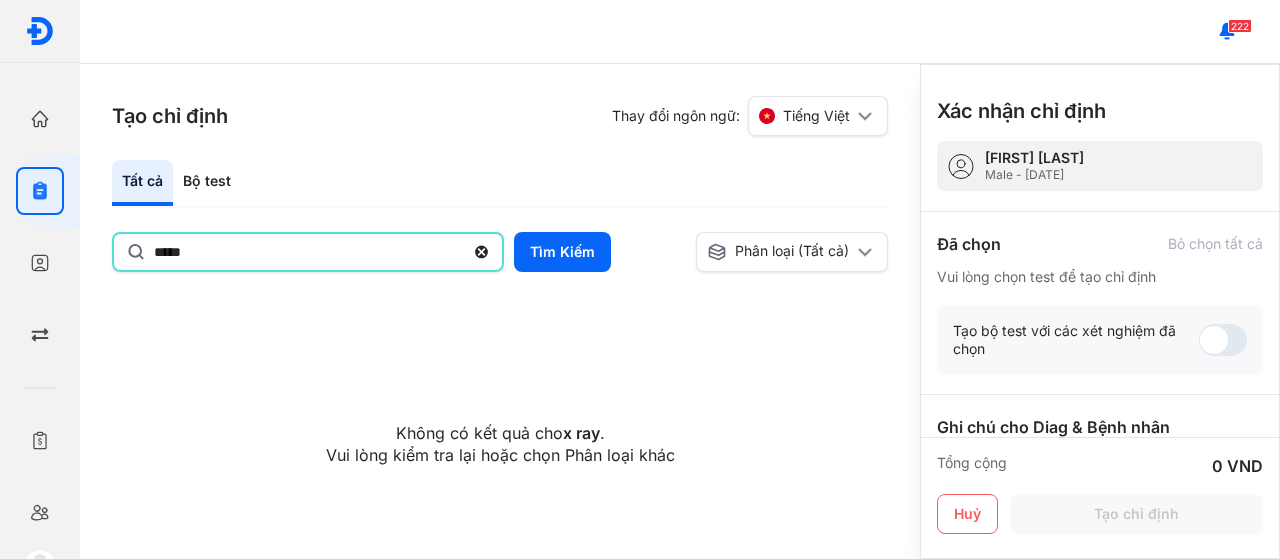 click on "*****" 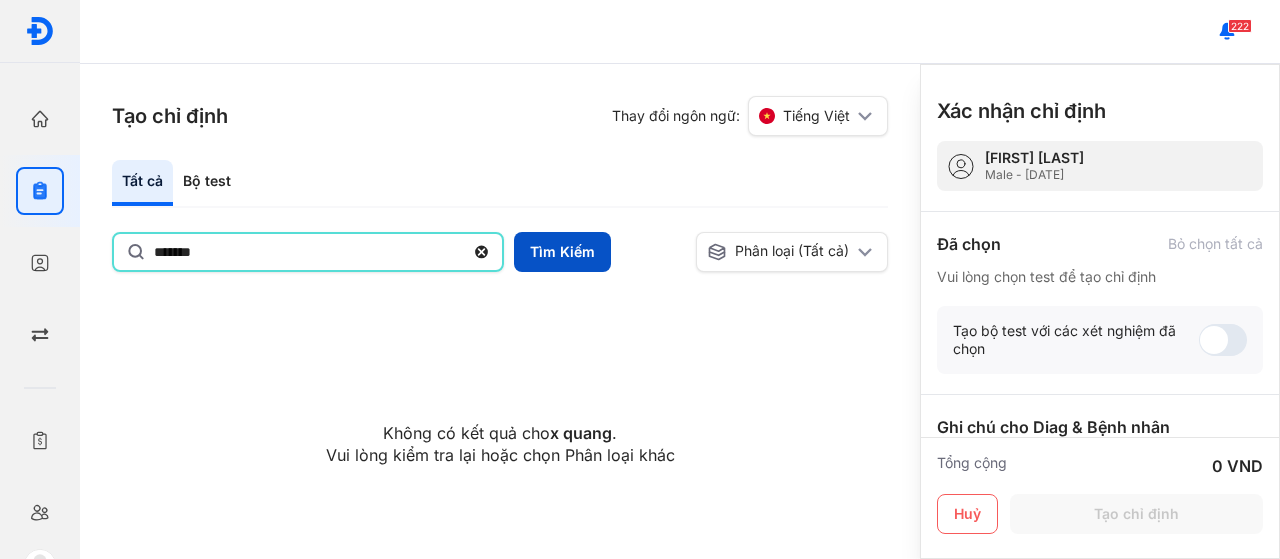 type on "*******" 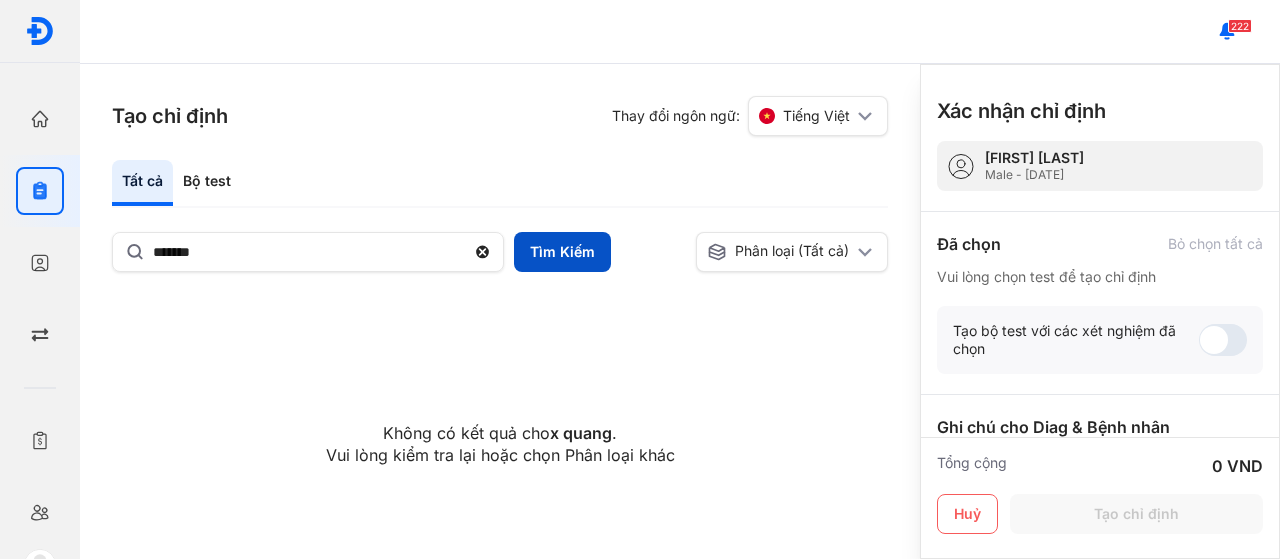 click on "Tìm Kiếm" at bounding box center [562, 252] 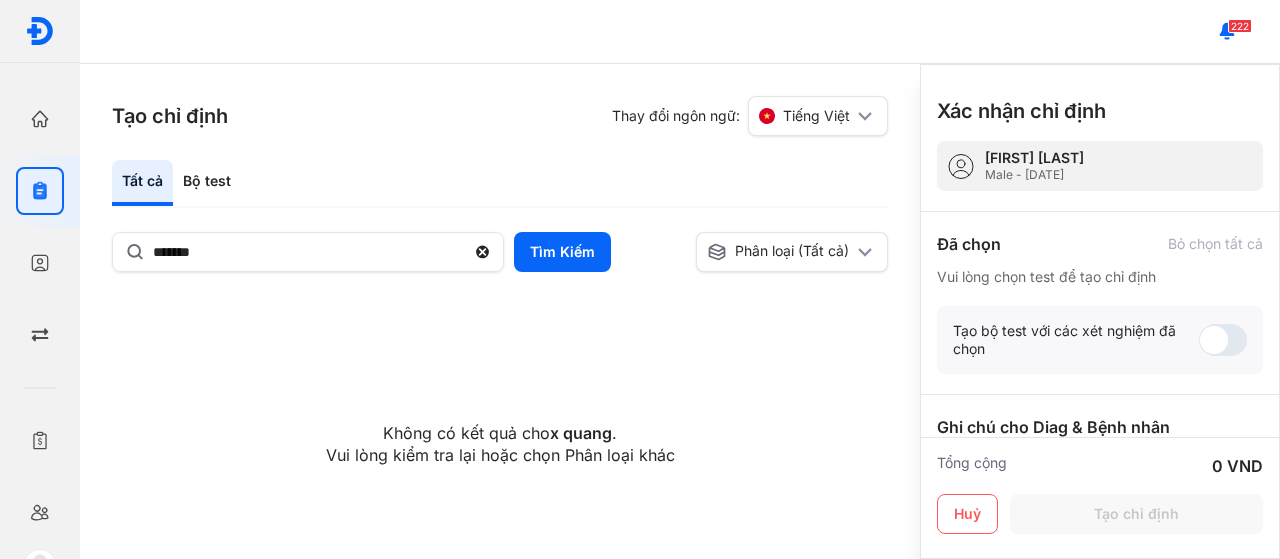 type 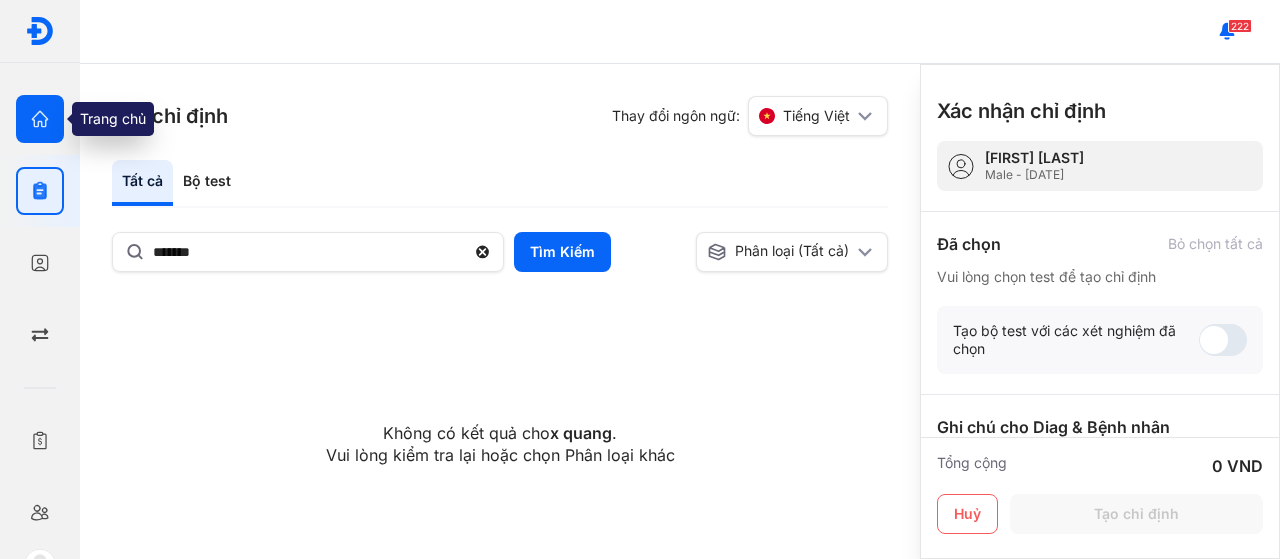 click at bounding box center (40, 119) 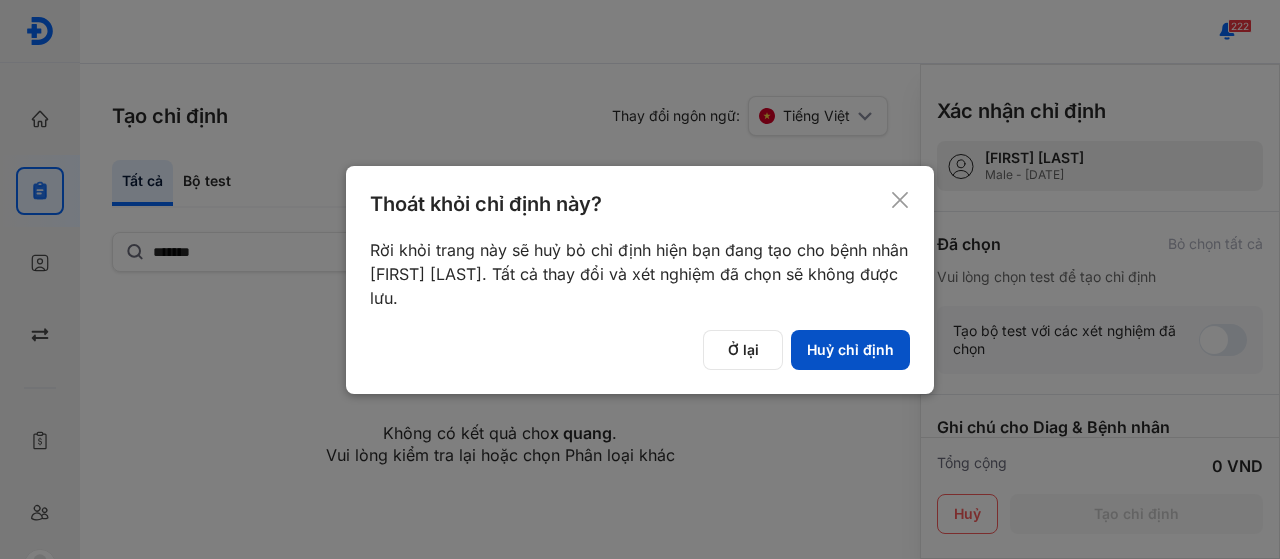 click on "Huỷ chỉ định" at bounding box center (850, 350) 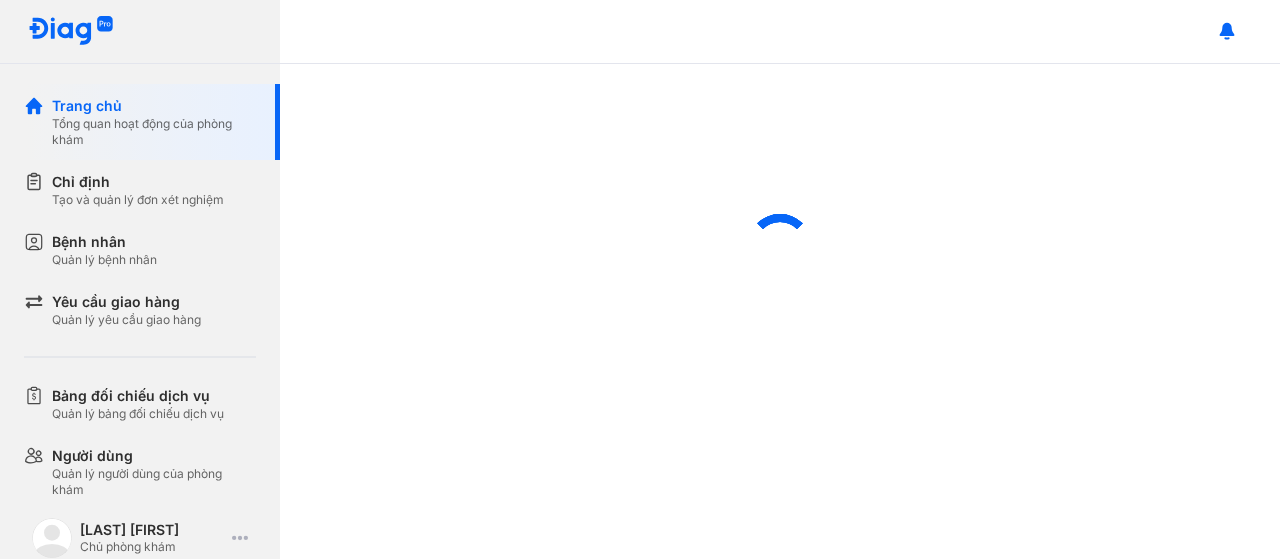 scroll, scrollTop: 0, scrollLeft: 0, axis: both 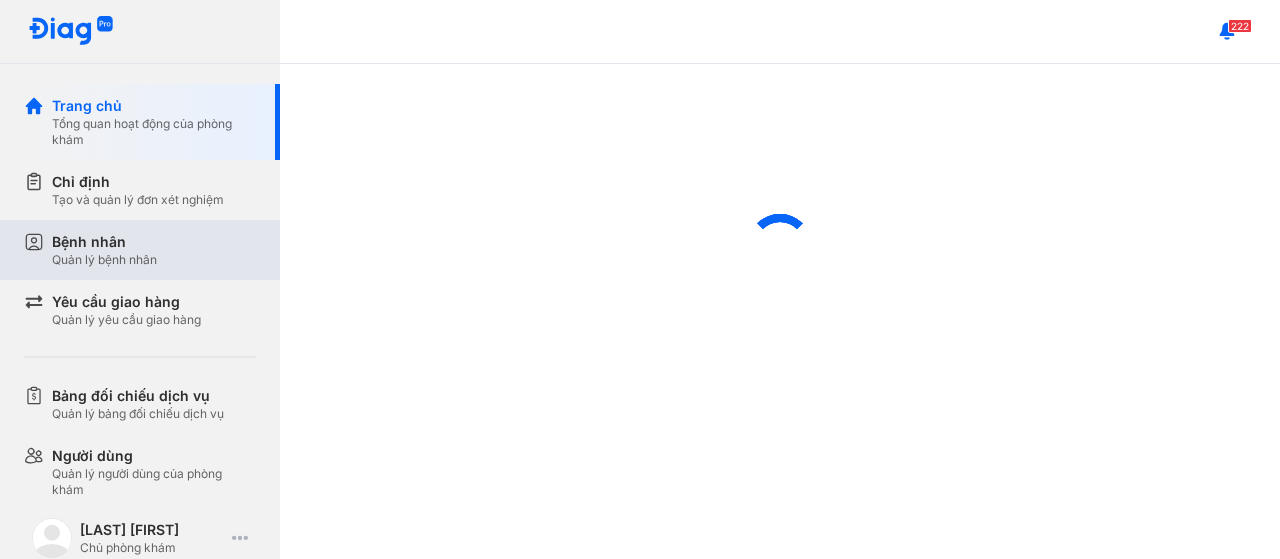 click on "Quản lý bệnh nhân" at bounding box center [104, 260] 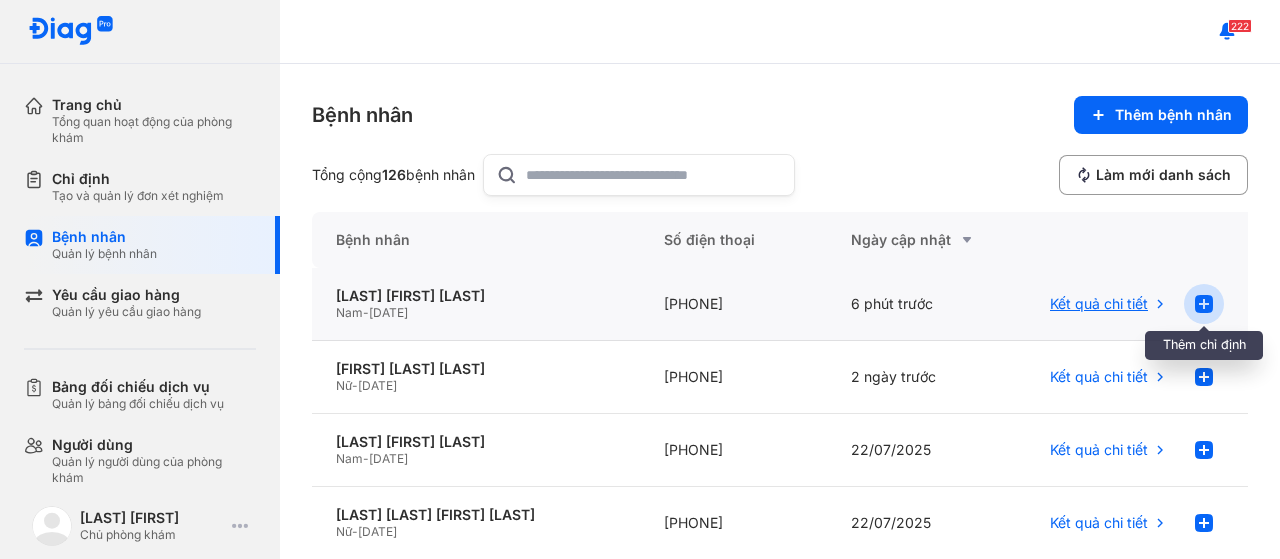 click 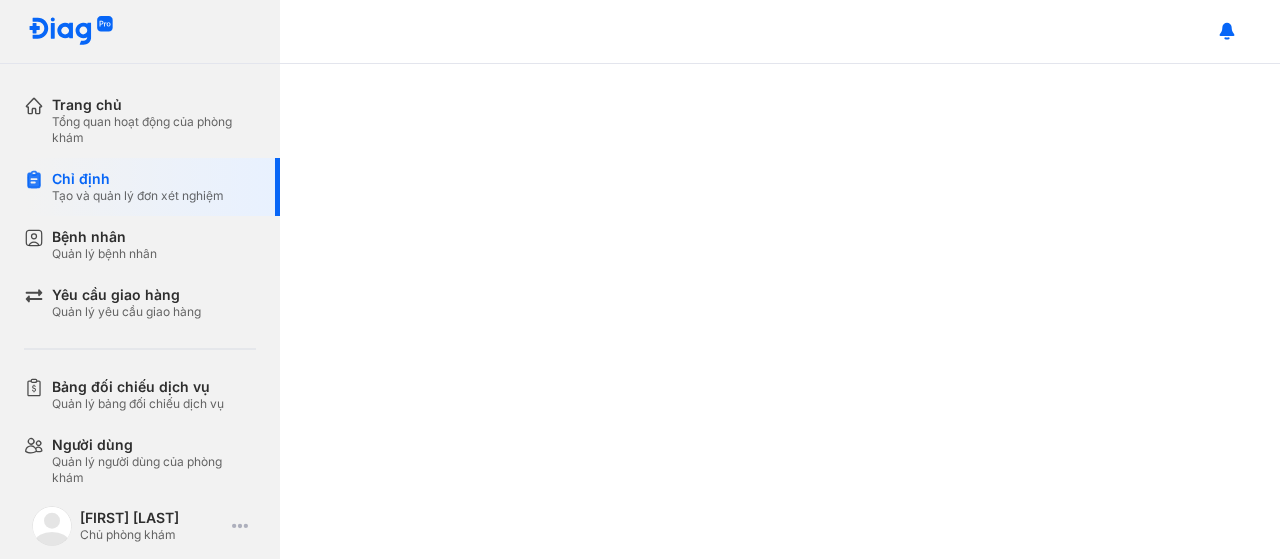 scroll, scrollTop: 0, scrollLeft: 0, axis: both 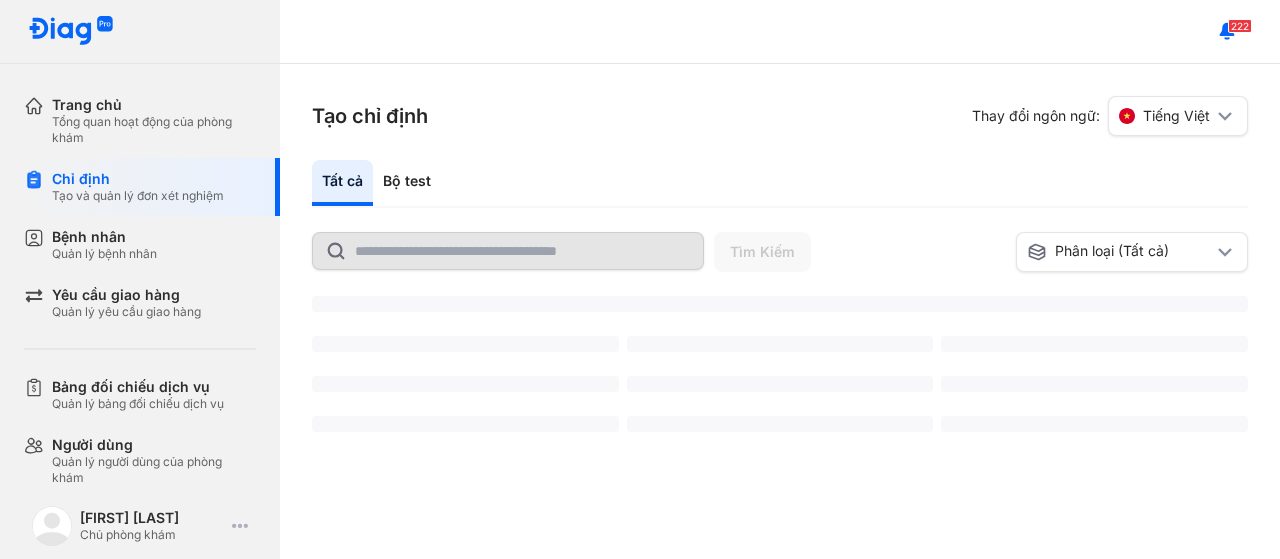click 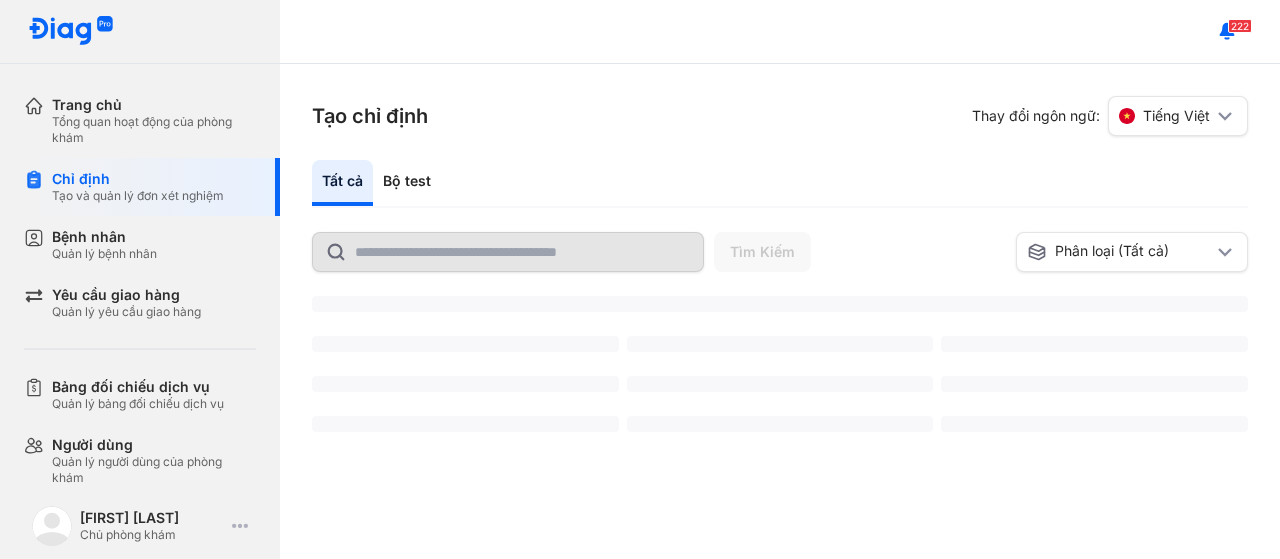 click at bounding box center (0, 0) 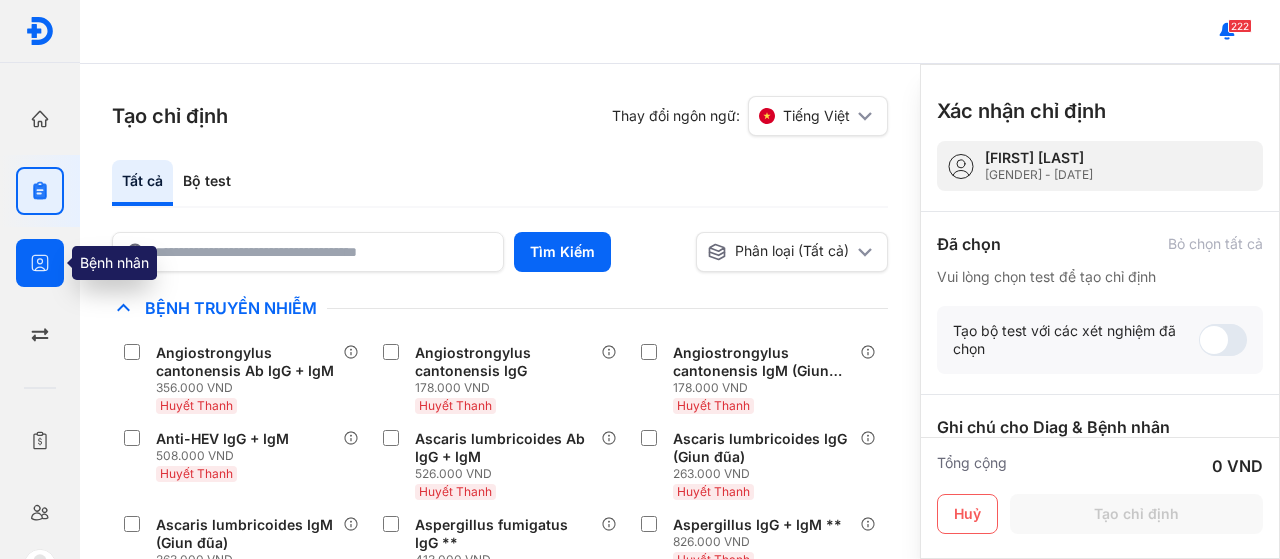 click at bounding box center [40, 263] 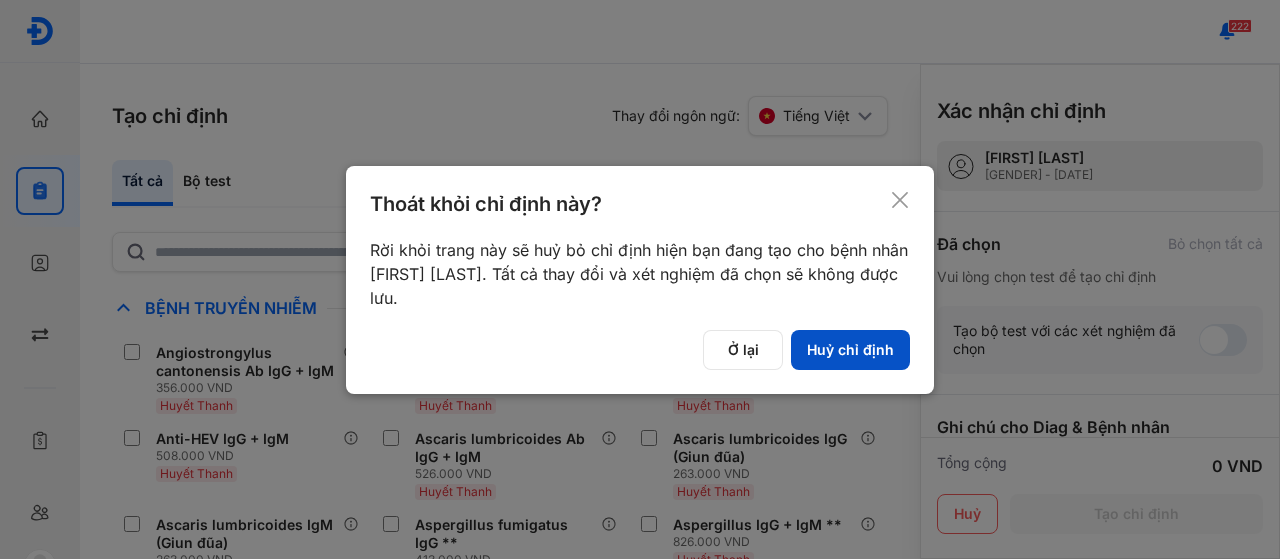 click on "Huỷ chỉ định" at bounding box center (850, 350) 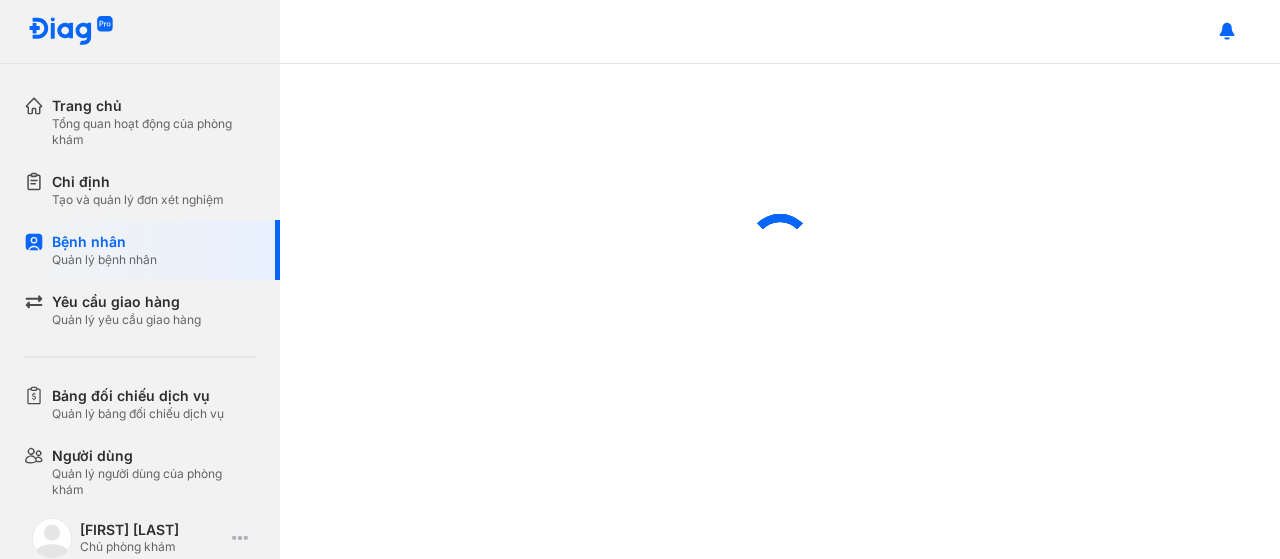 scroll, scrollTop: 0, scrollLeft: 0, axis: both 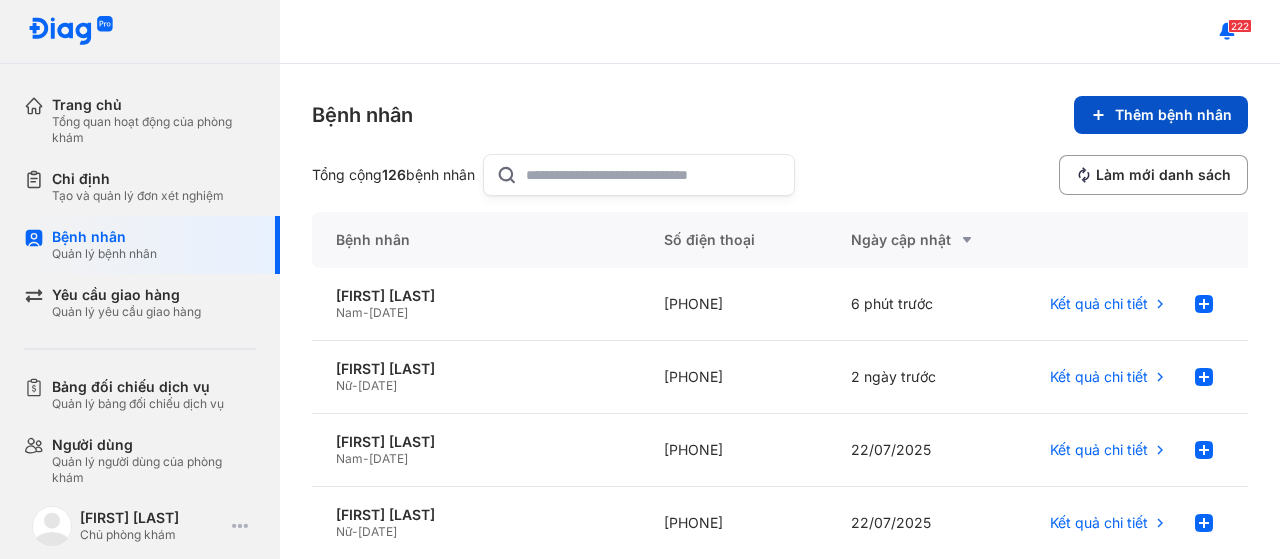 click on "Thêm bệnh nhân" at bounding box center [1161, 115] 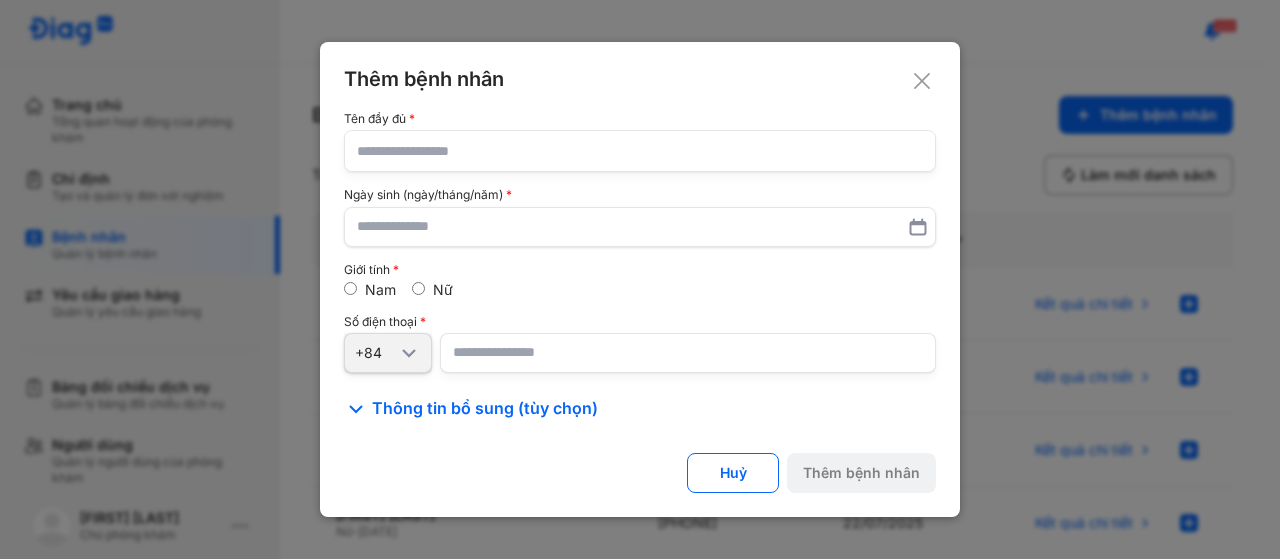 click at bounding box center [688, 353] 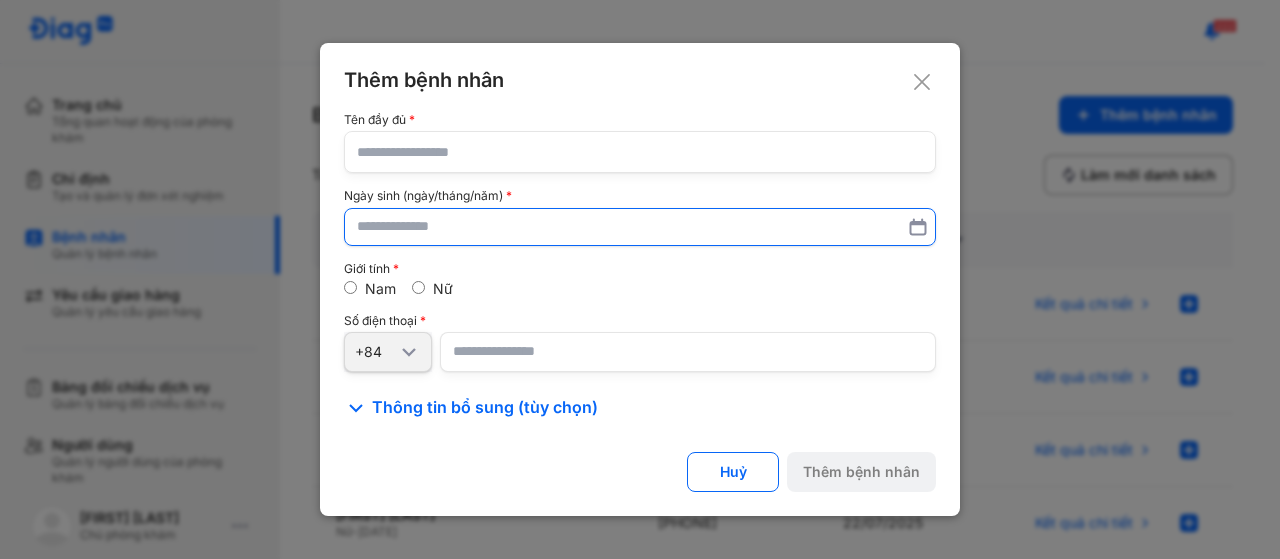 click at bounding box center [640, 227] 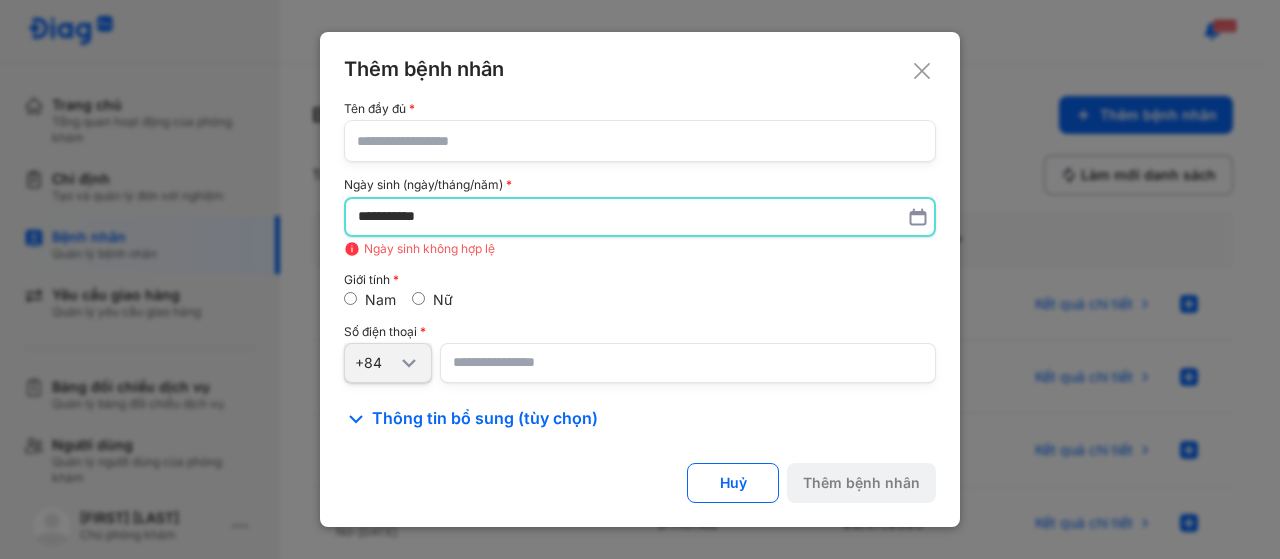 type on "**********" 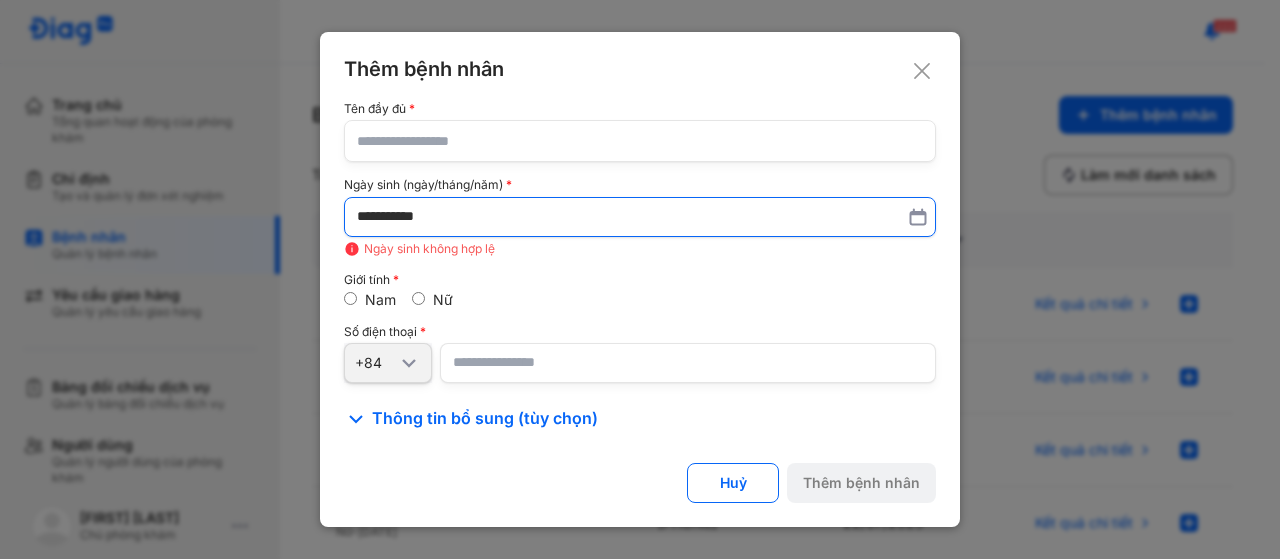 scroll, scrollTop: 578, scrollLeft: 0, axis: vertical 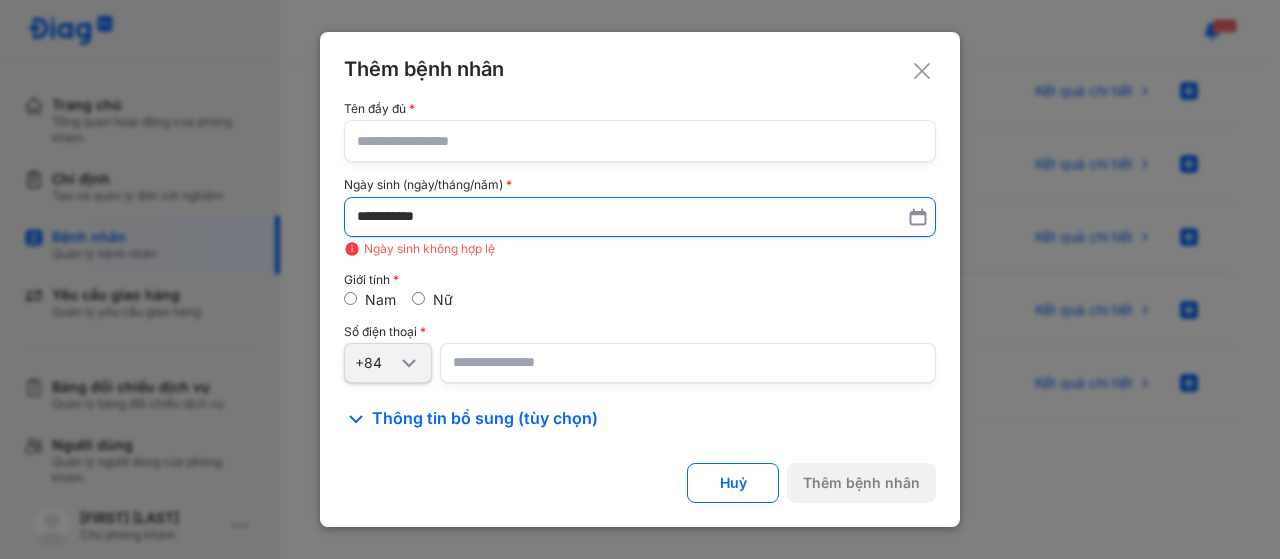 type 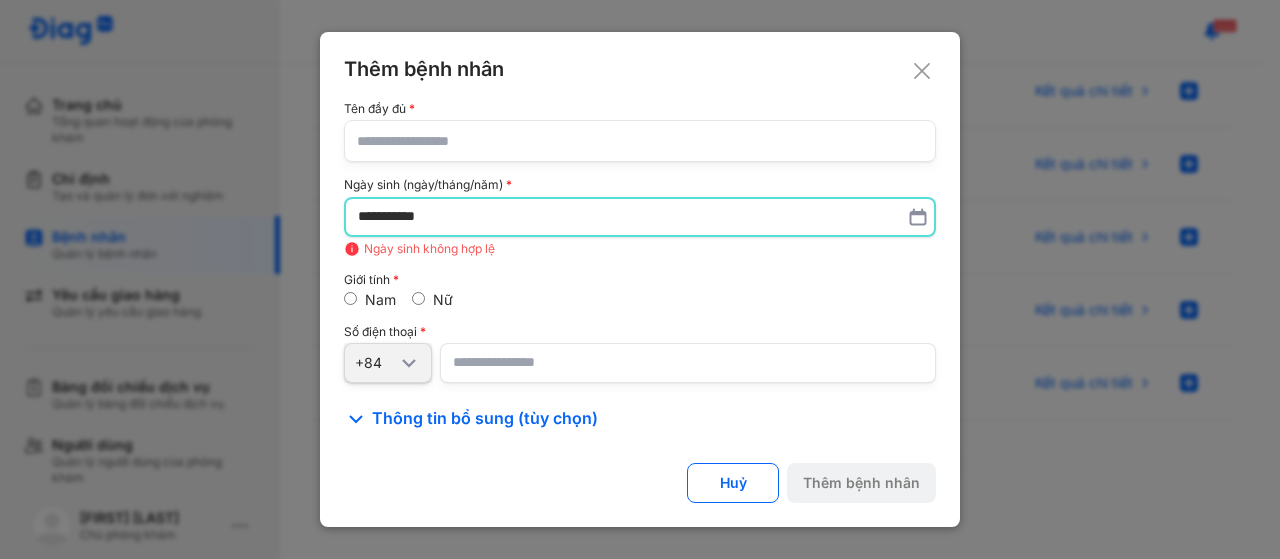 click on "**********" at bounding box center [640, 217] 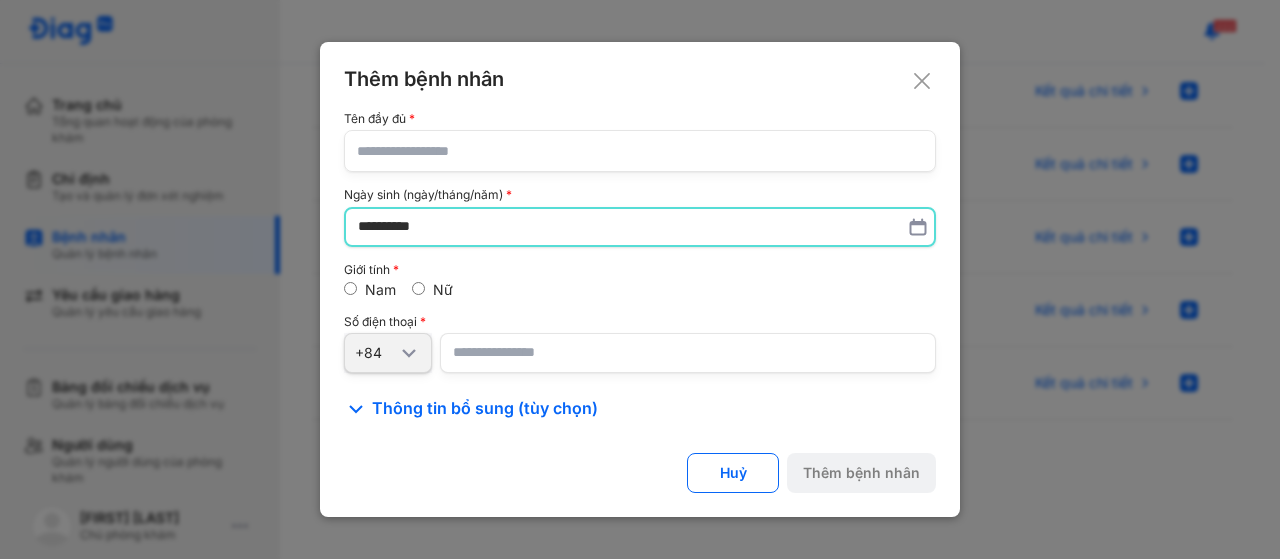 type on "**********" 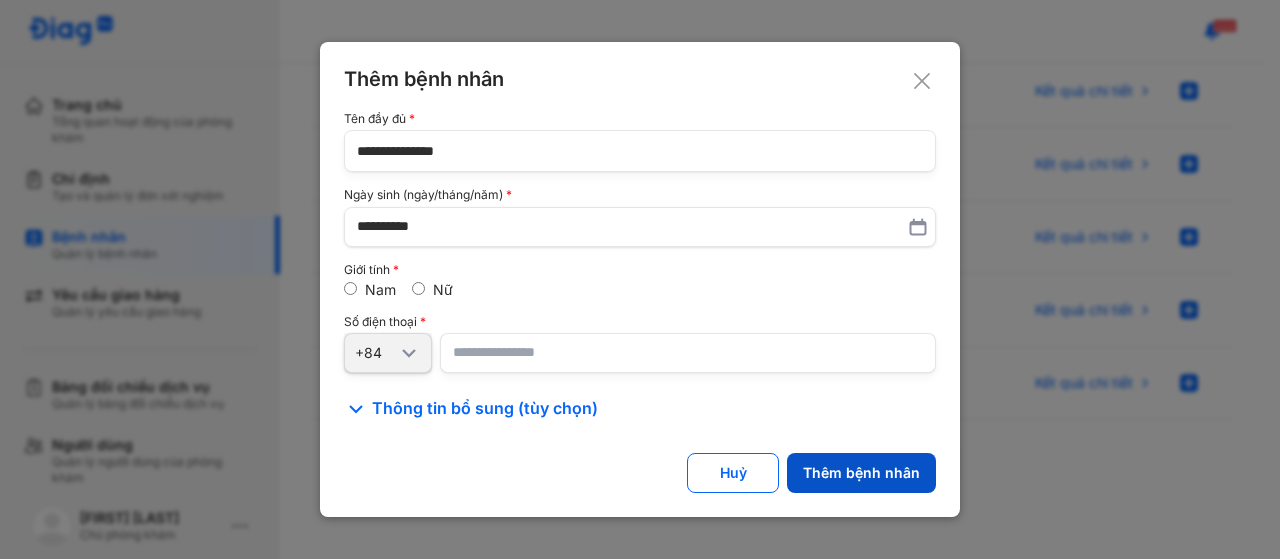 type on "**********" 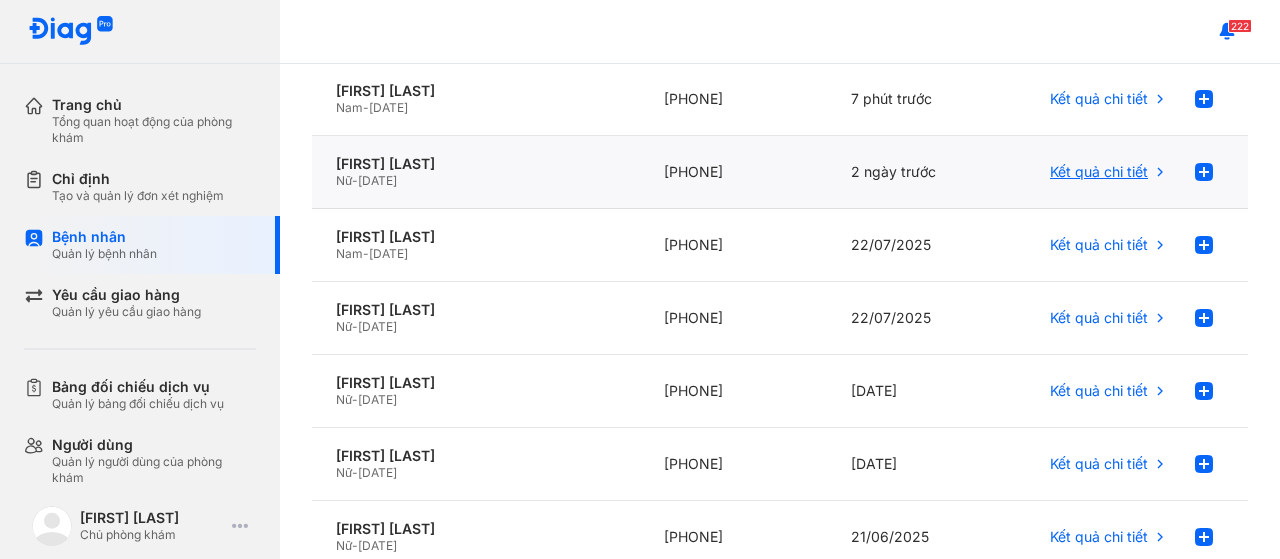 scroll, scrollTop: 0, scrollLeft: 0, axis: both 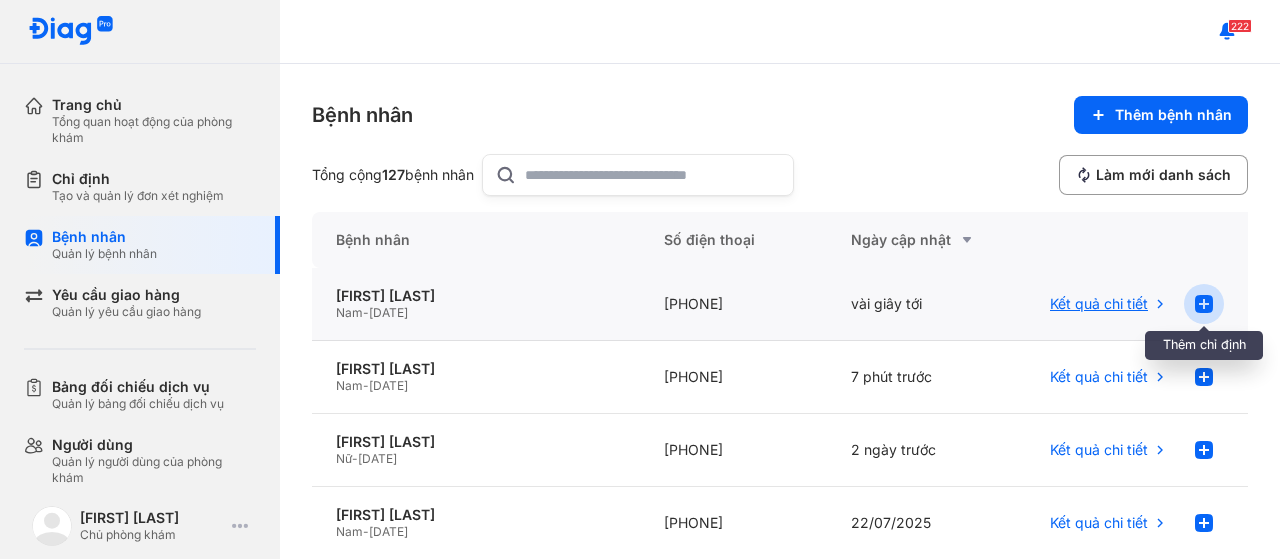 click 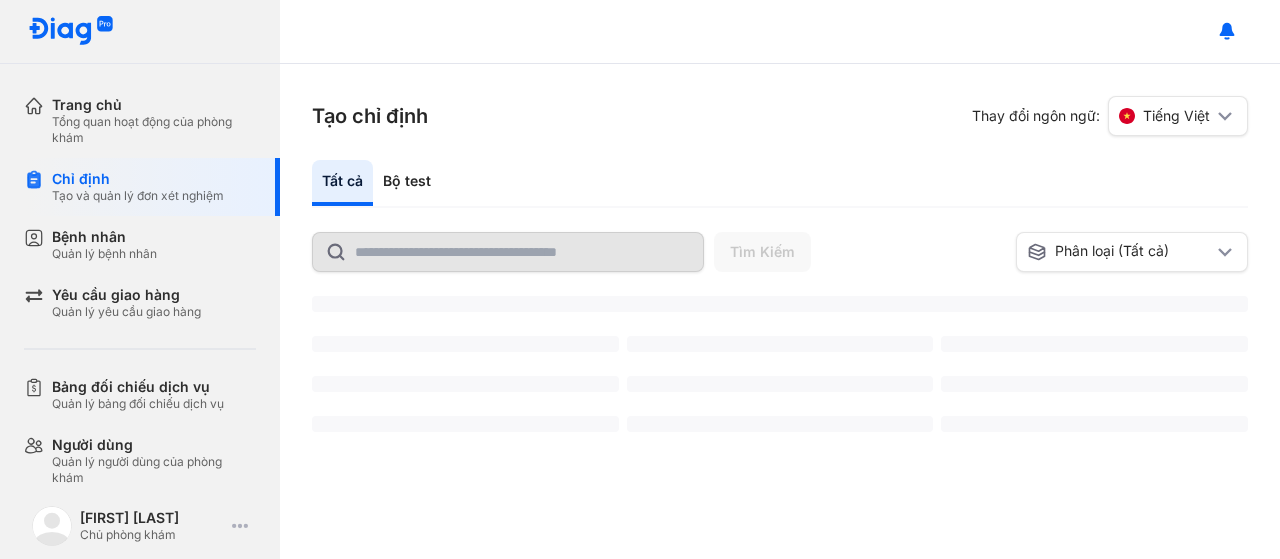 scroll, scrollTop: 0, scrollLeft: 0, axis: both 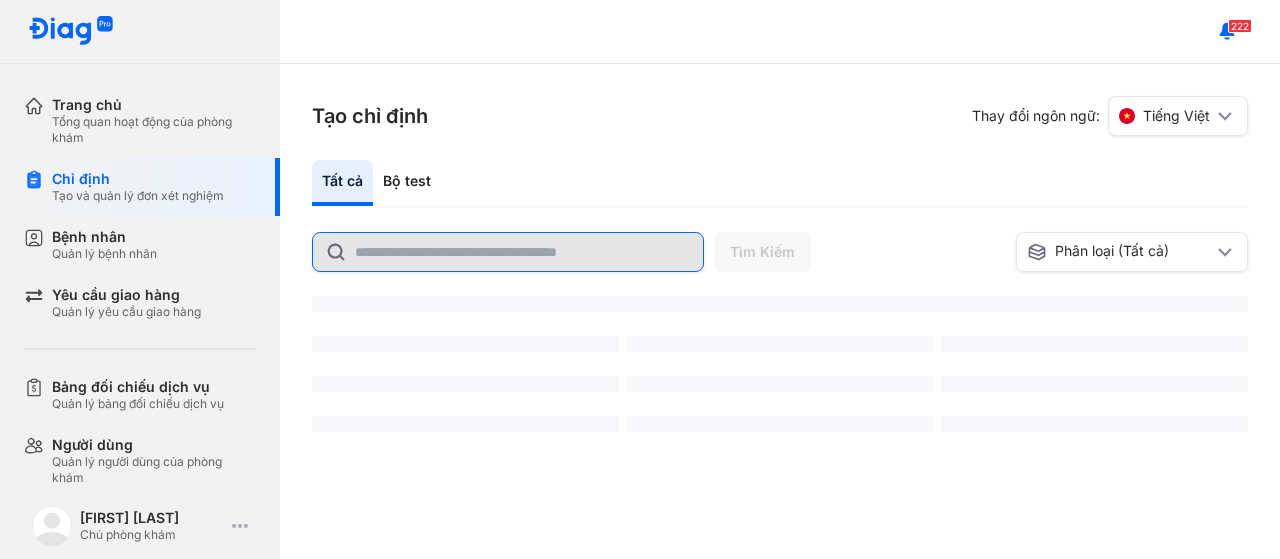 click 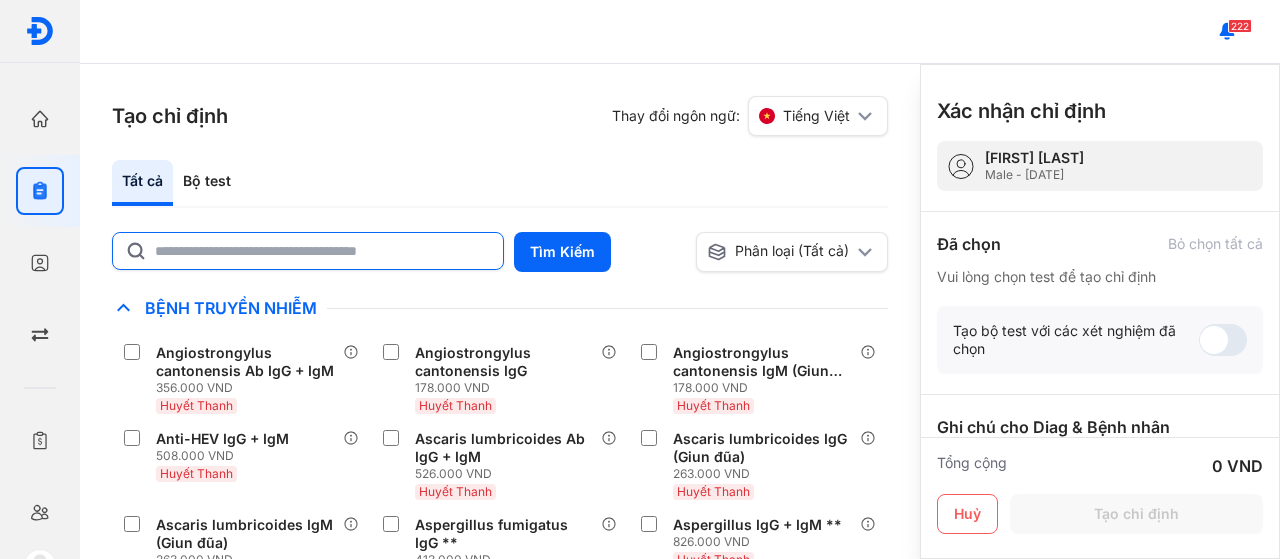 click 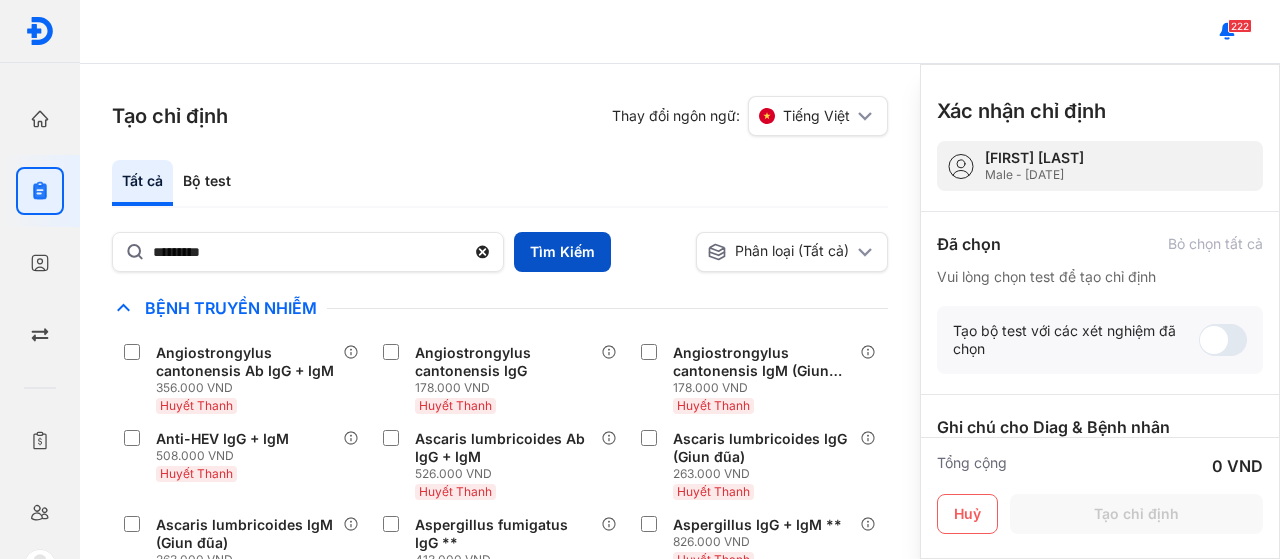 click on "Tìm Kiếm" at bounding box center [562, 252] 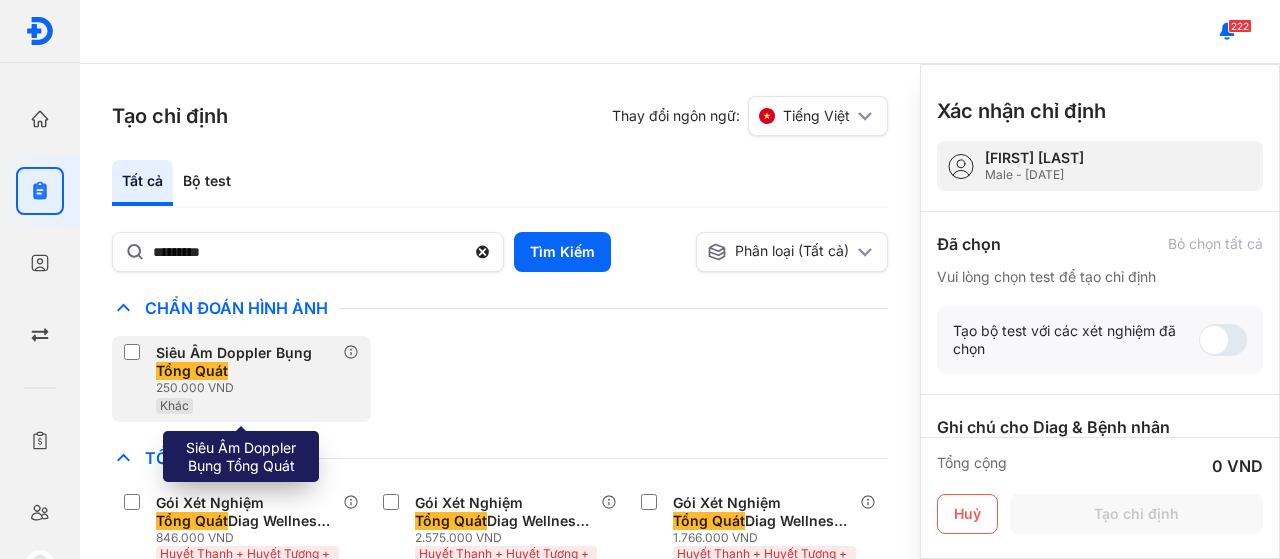 scroll, scrollTop: 50, scrollLeft: 0, axis: vertical 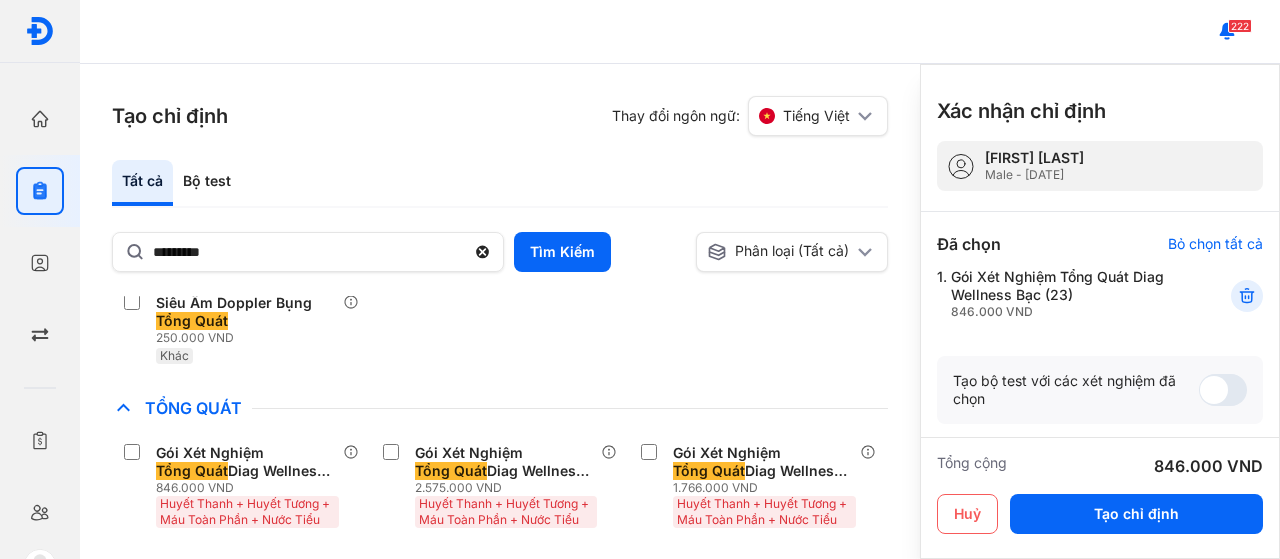 click on "Gói Xét Nghiệm Tổng Quát Diag Wellness Bạc (23)  846.000 VND" at bounding box center (1066, 294) 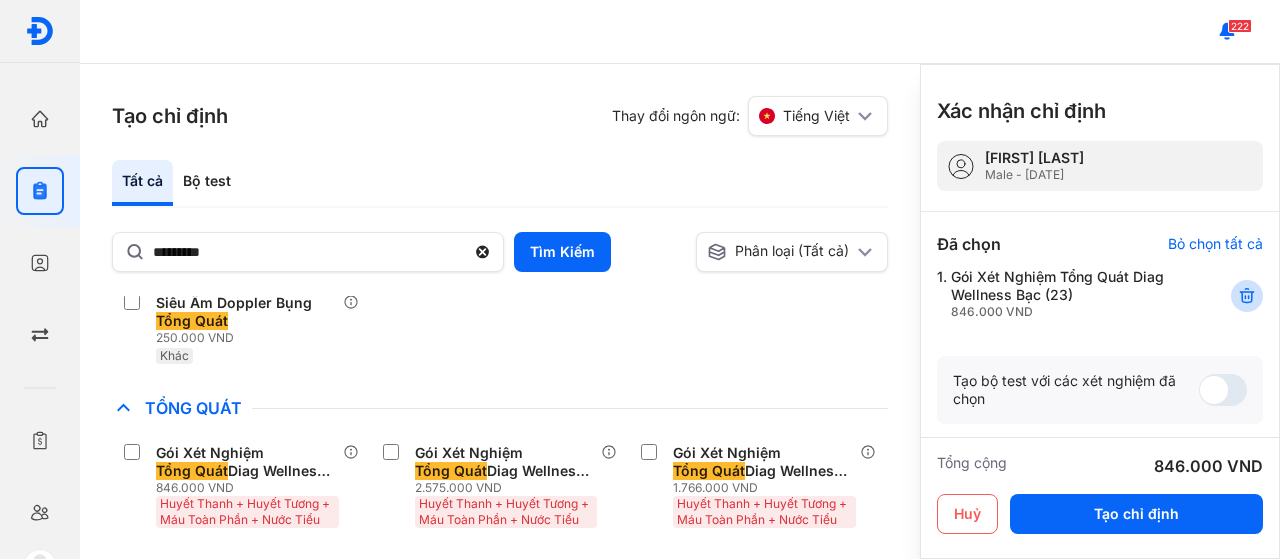 click at bounding box center [1247, 296] 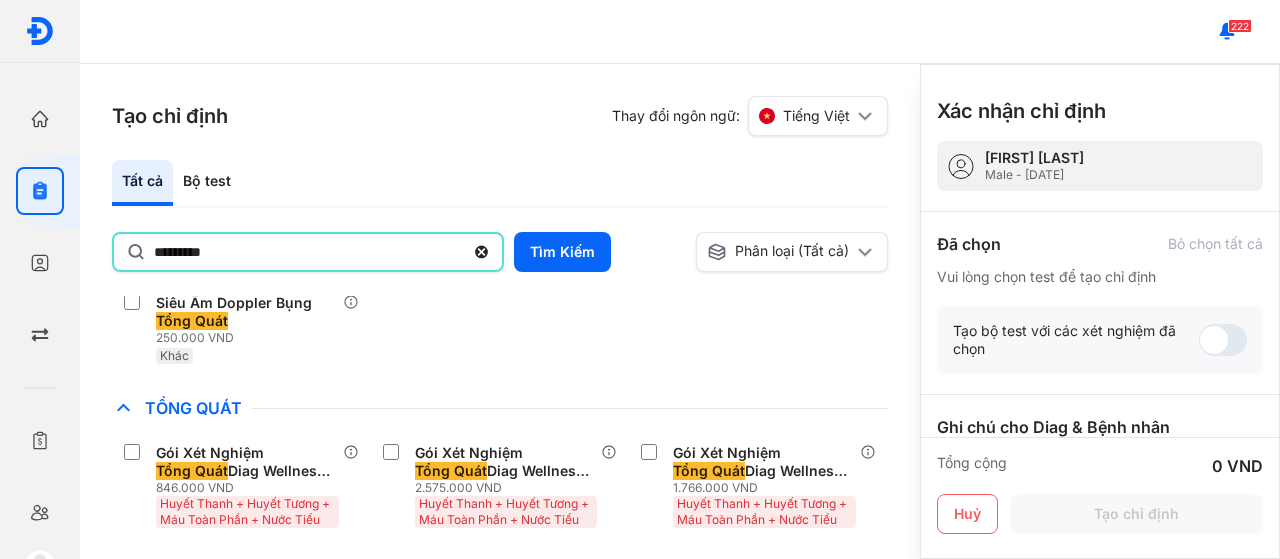 click on "*********" 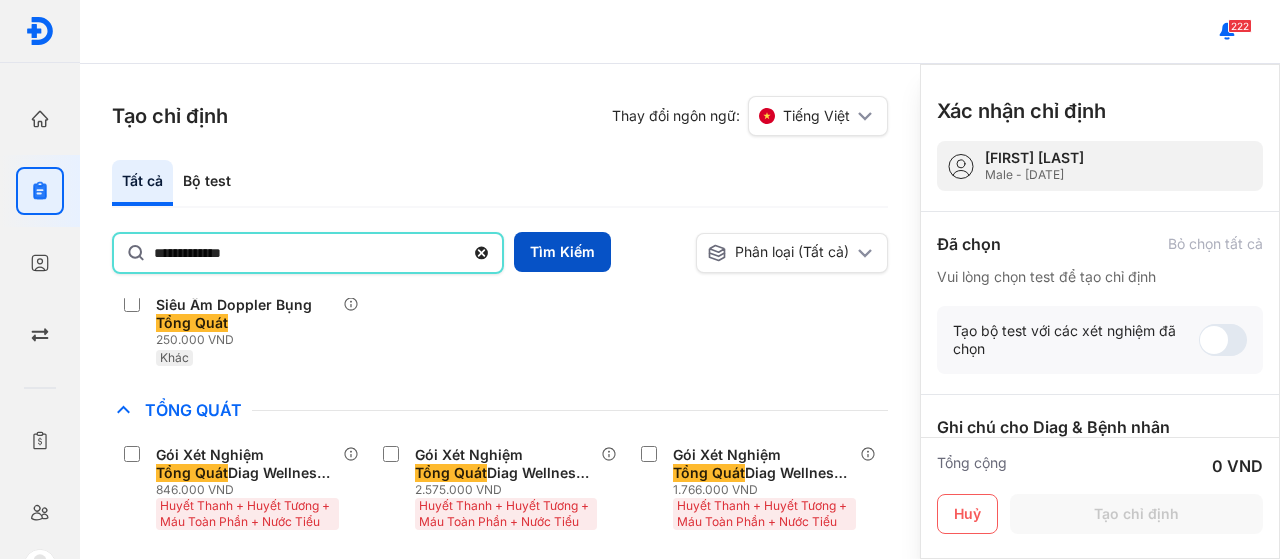 click on "Tìm Kiếm" at bounding box center [562, 252] 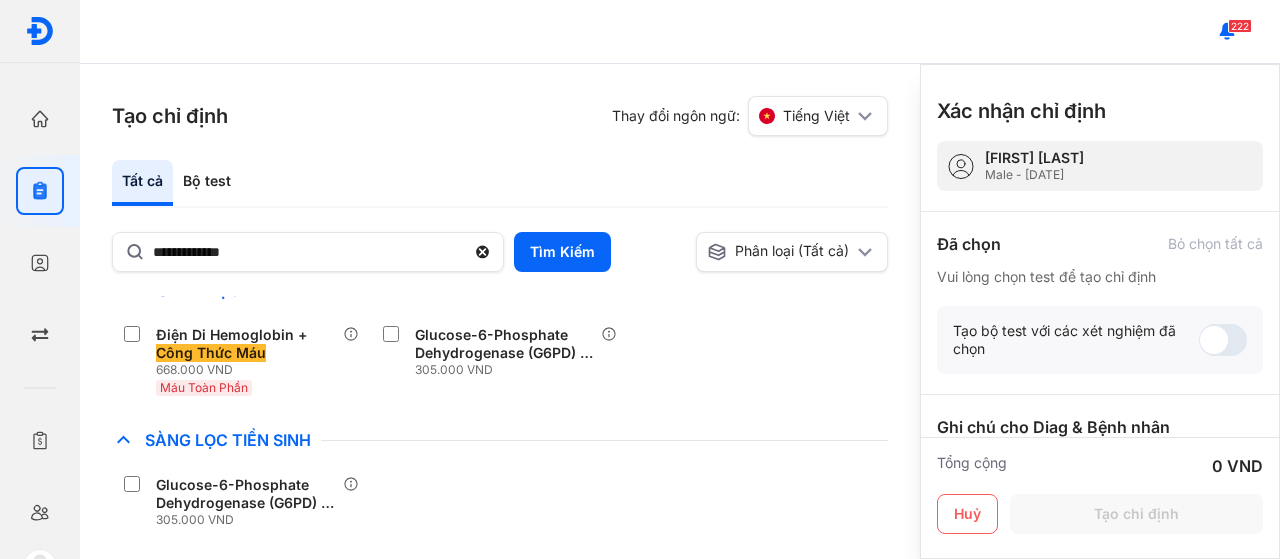 scroll, scrollTop: 0, scrollLeft: 0, axis: both 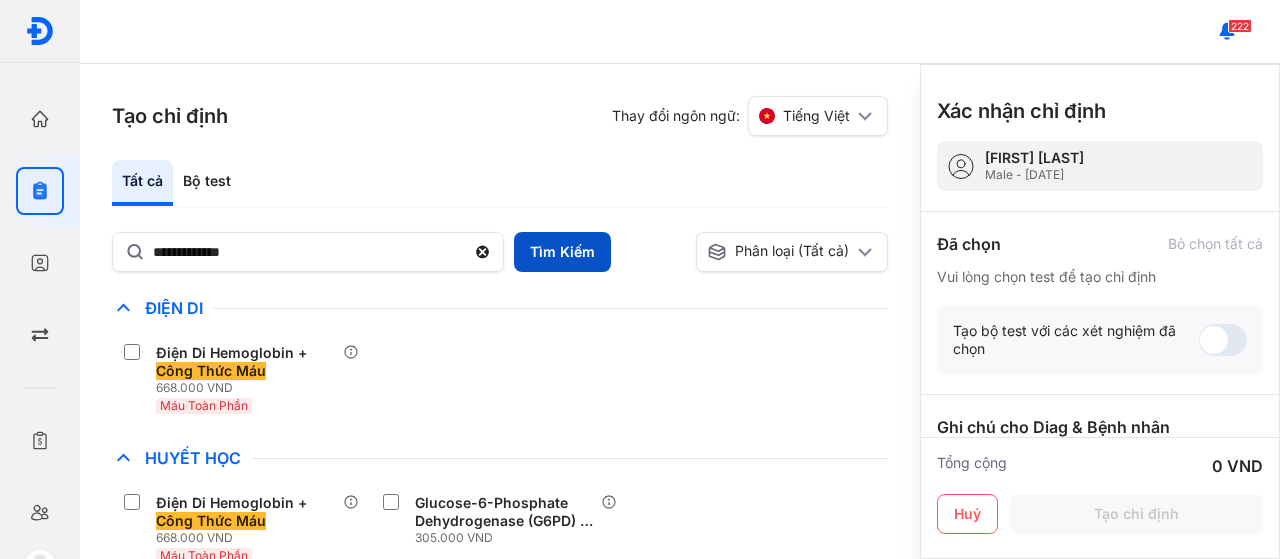 click on "Tìm Kiếm" at bounding box center (562, 252) 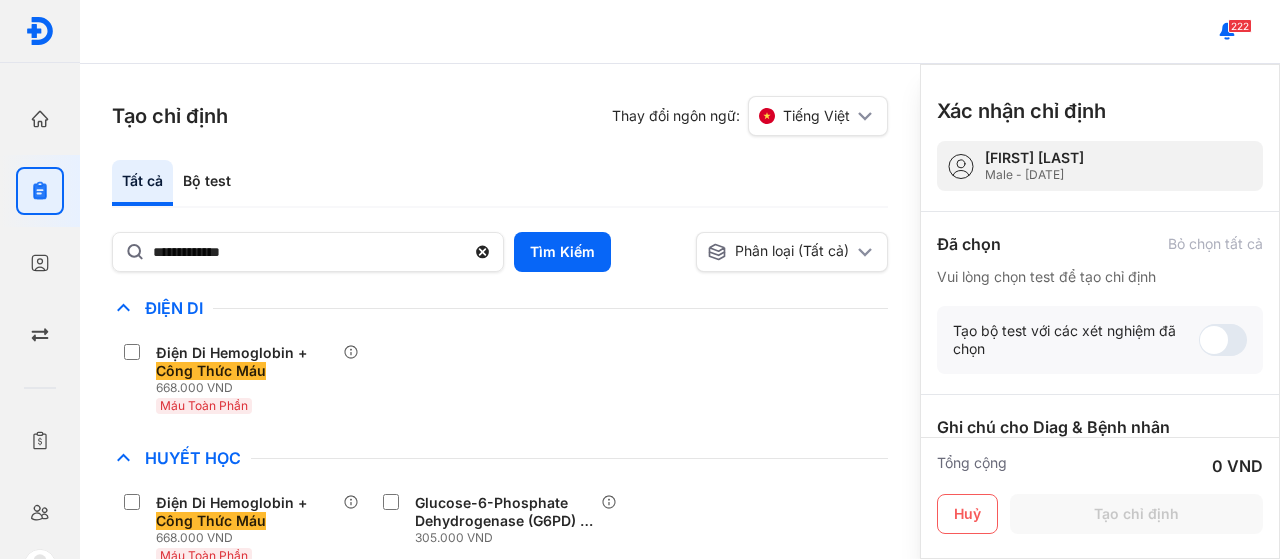 scroll, scrollTop: 168, scrollLeft: 0, axis: vertical 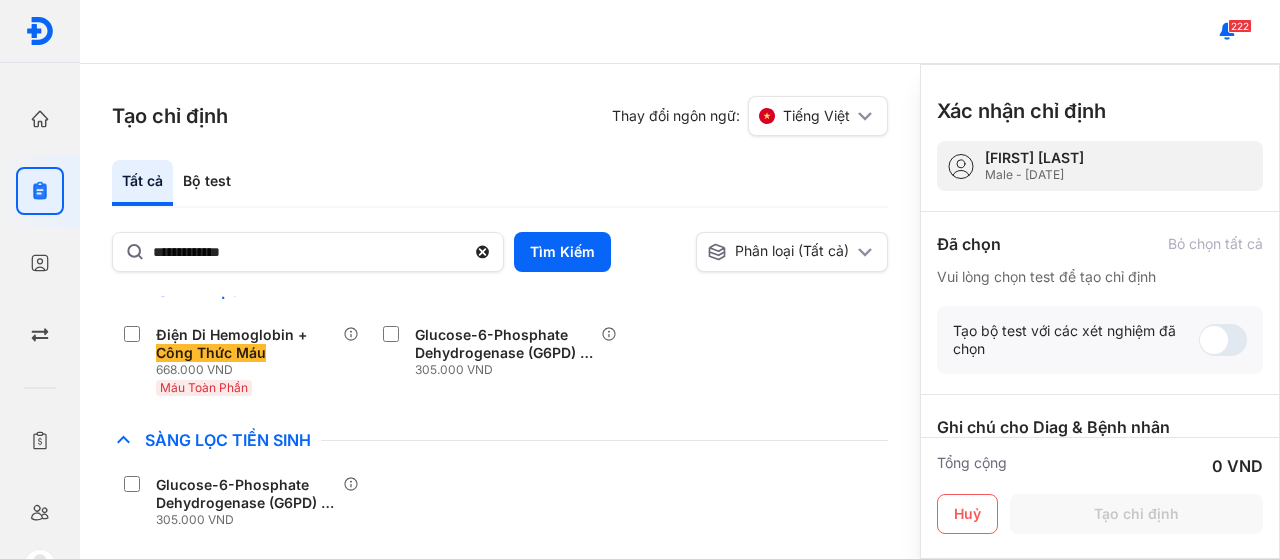 click on "Chỉ định nhiều nhất Bệnh Truyền Nhiễm Chẩn Đoán Hình Ảnh Chất Gây Nghiện COVID Di Truyền Dị Ứng Điện Di Điện Di Hemoglobin +  Công Thức Máu 668.000 VND Máu Toàn Phần Độc Chất Đông Máu Gan Hô Hấp Huyết Học Điện Di Hemoglobin +  Công Thức Máu 668.000 VND Máu Toàn Phần Glucose-6-Phosphate Dehydrogenase (G6PD) +  Công Thức Máu 305.000 VND Khác Ký Sinh Trùng Nội Tiết Tố & Hóoc-môn Sản Phụ Khoa Sàng Lọc Tiền Sinh Glucose-6-Phosphate Dehydrogenase (G6PD) +  Công Thức Máu 305.000 VND STIs Sức Khỏe Nam Giới Thận Tiểu Đường Tim Mạch Tổng Quát Tuyến Giáp Tự Miễn Ung Thư Vi Chất Vi Sinh Viêm Gan Yếu Tố Viêm" at bounding box center (500, 332) 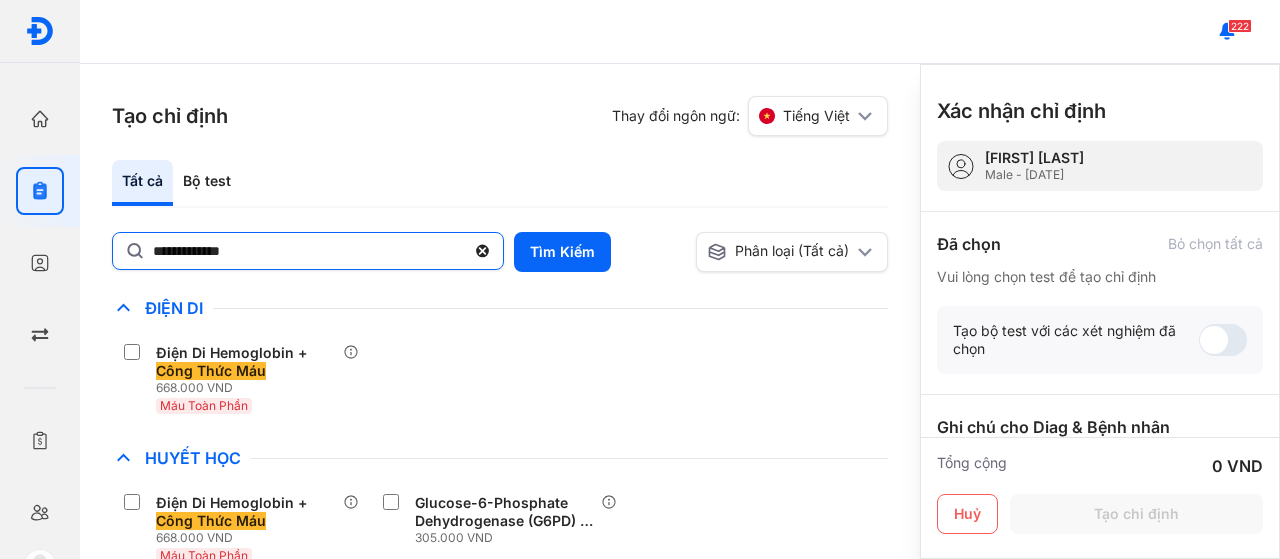 click on "**********" 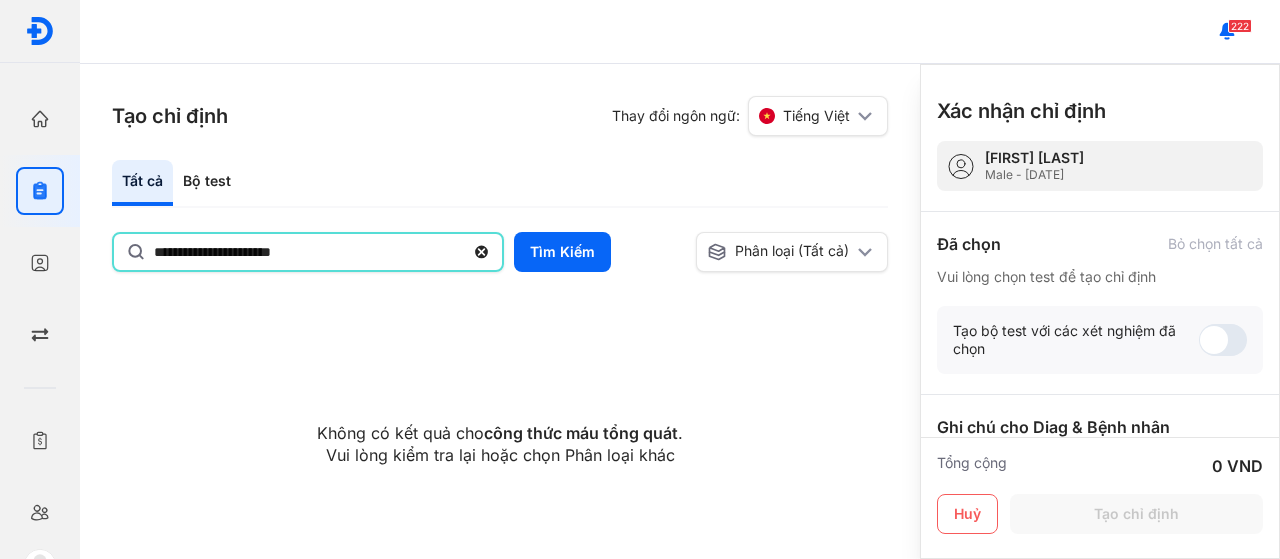 click on "**********" 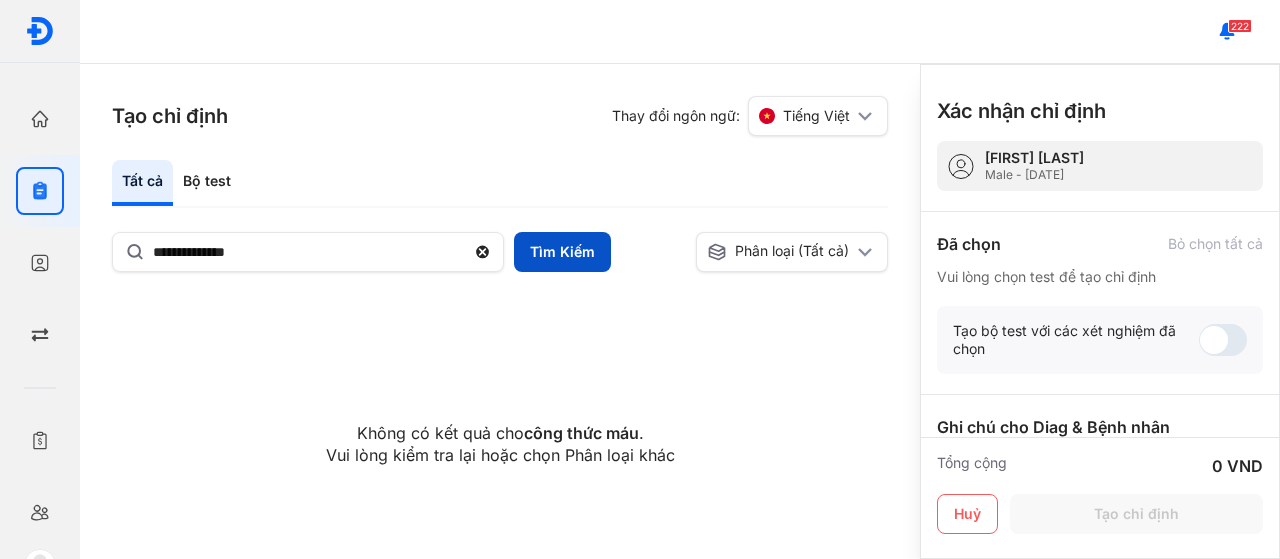 click on "Tìm Kiếm" at bounding box center (562, 252) 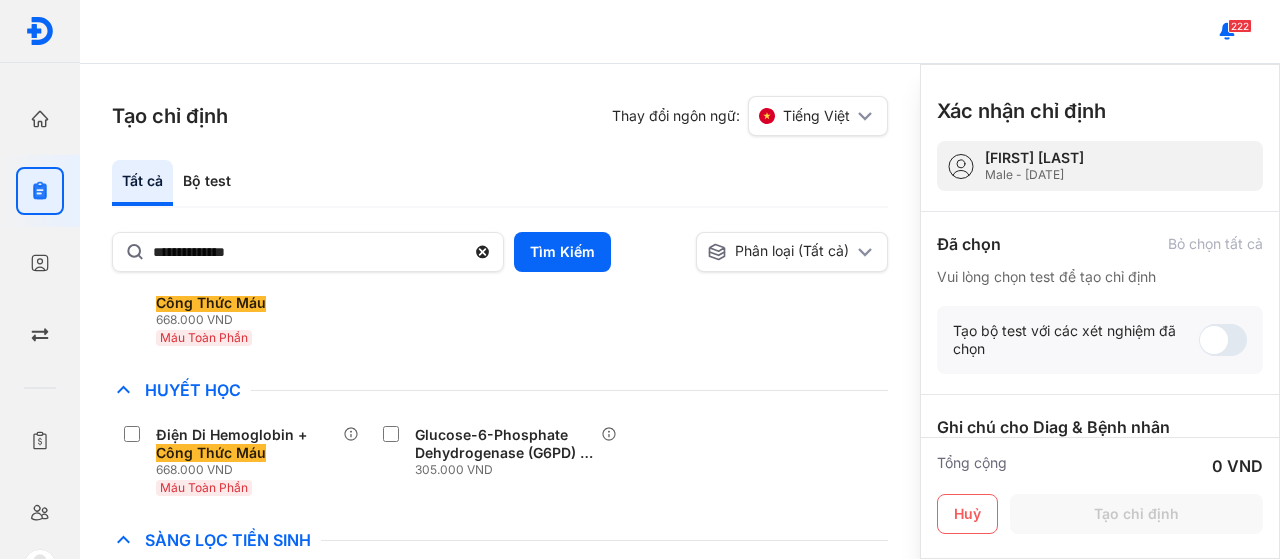 scroll, scrollTop: 0, scrollLeft: 0, axis: both 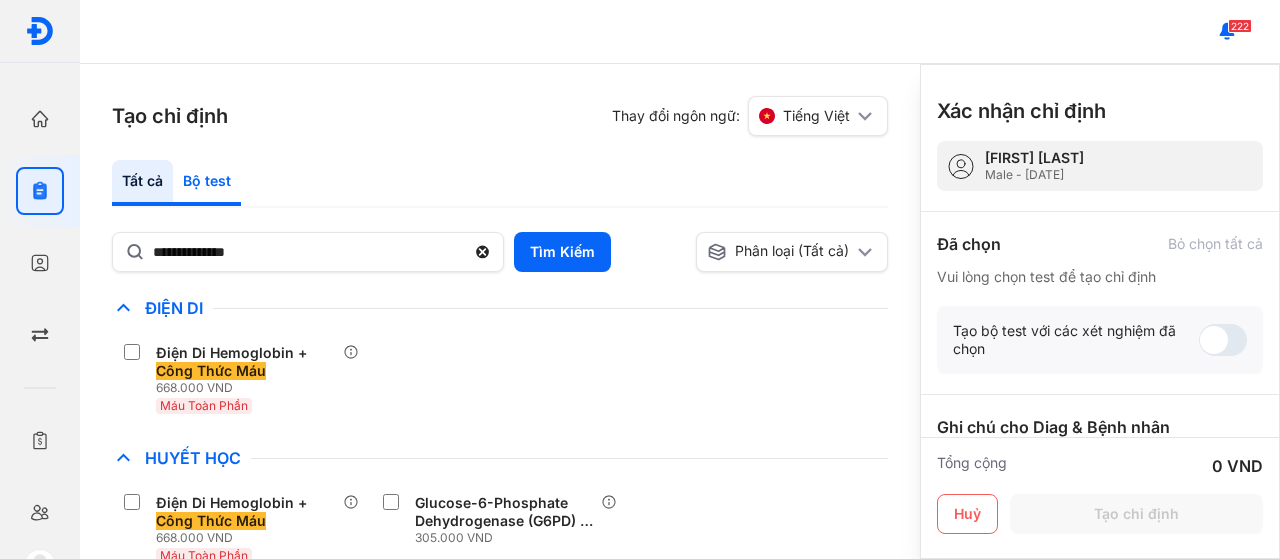 click on "Bộ test" 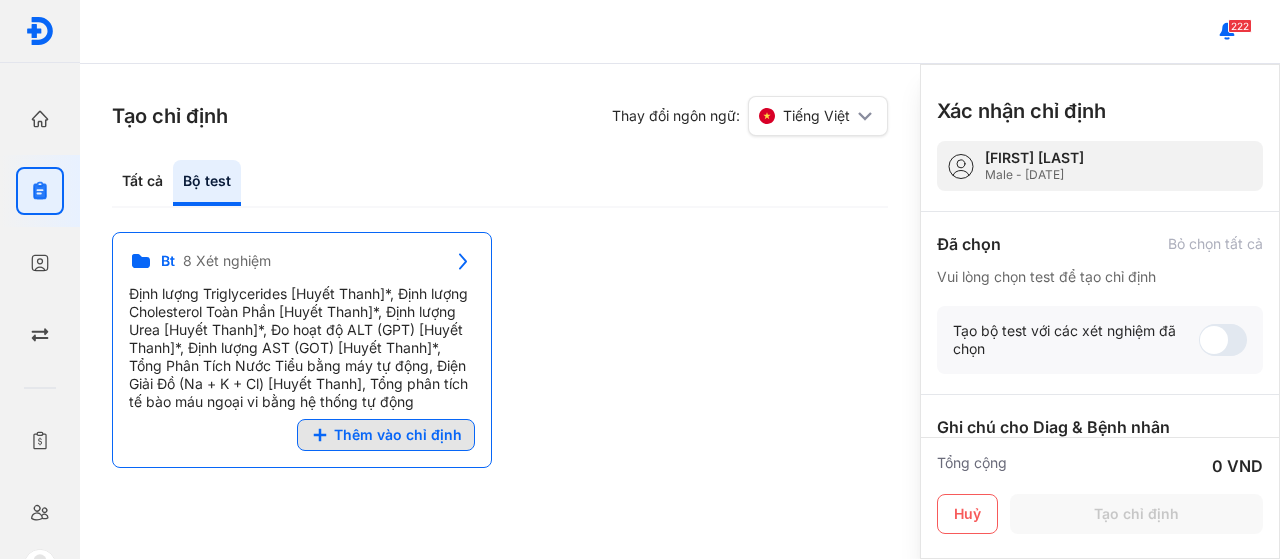 click on "Thêm vào chỉ định" 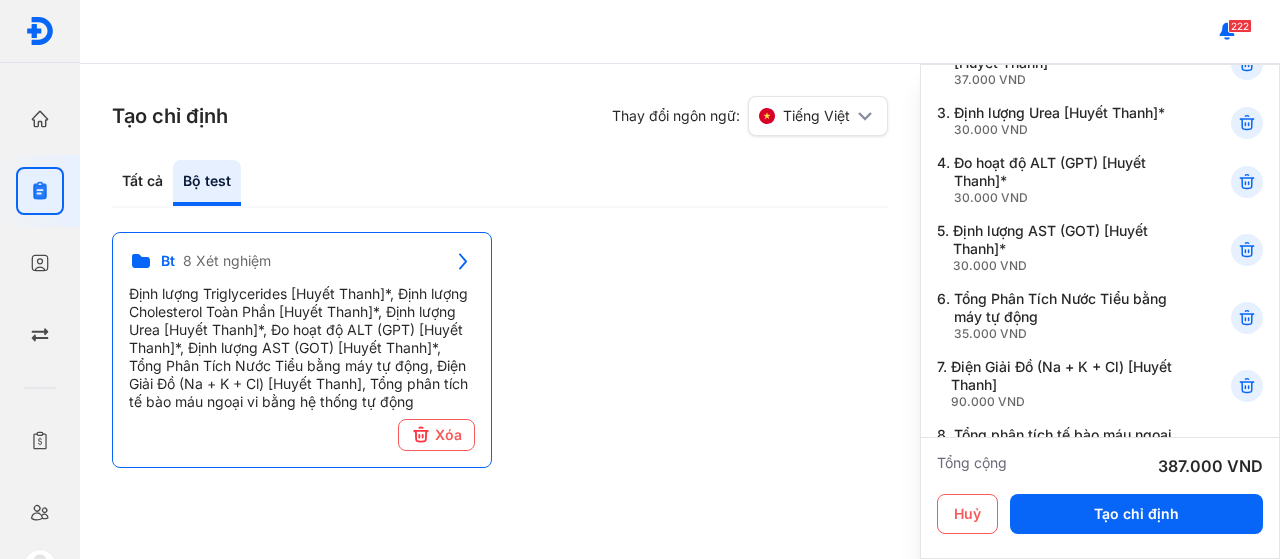 scroll, scrollTop: 400, scrollLeft: 0, axis: vertical 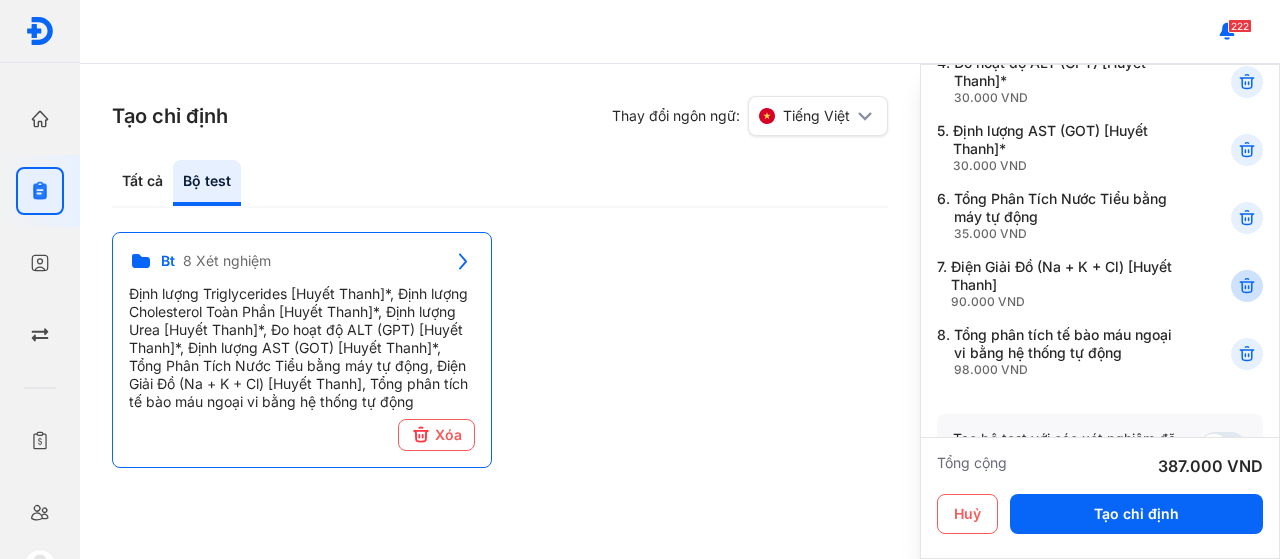 click 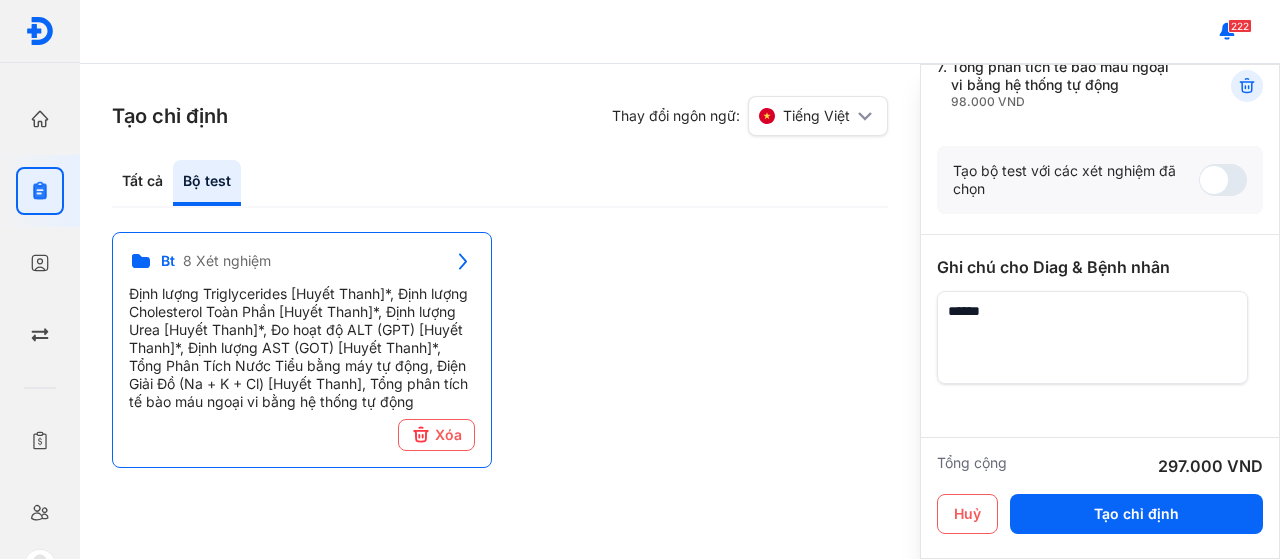 scroll, scrollTop: 664, scrollLeft: 0, axis: vertical 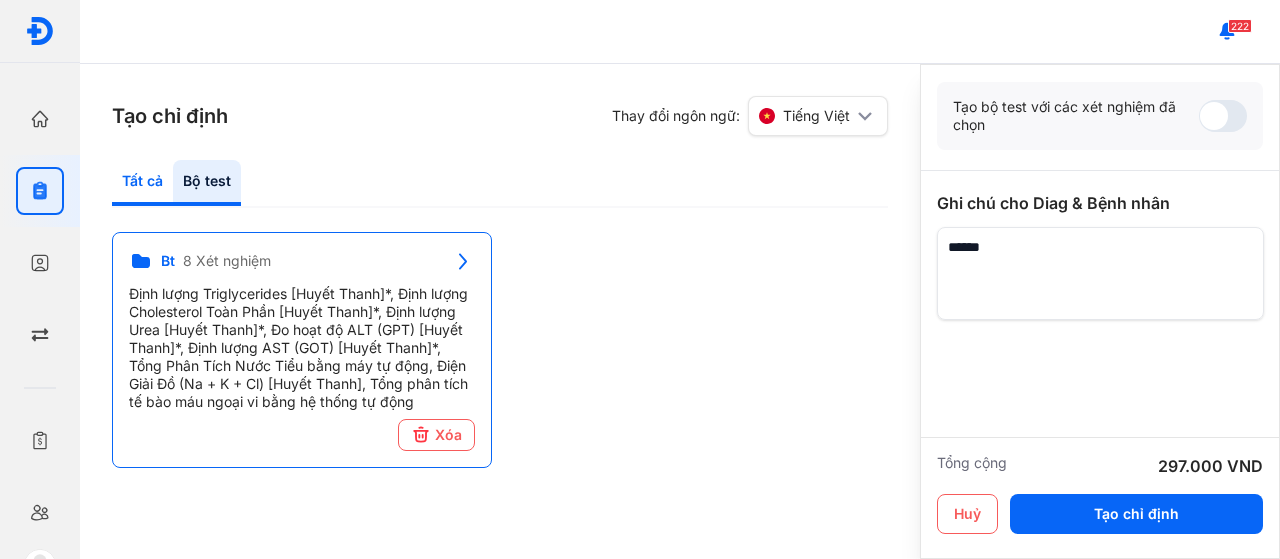 click on "Tất cả" 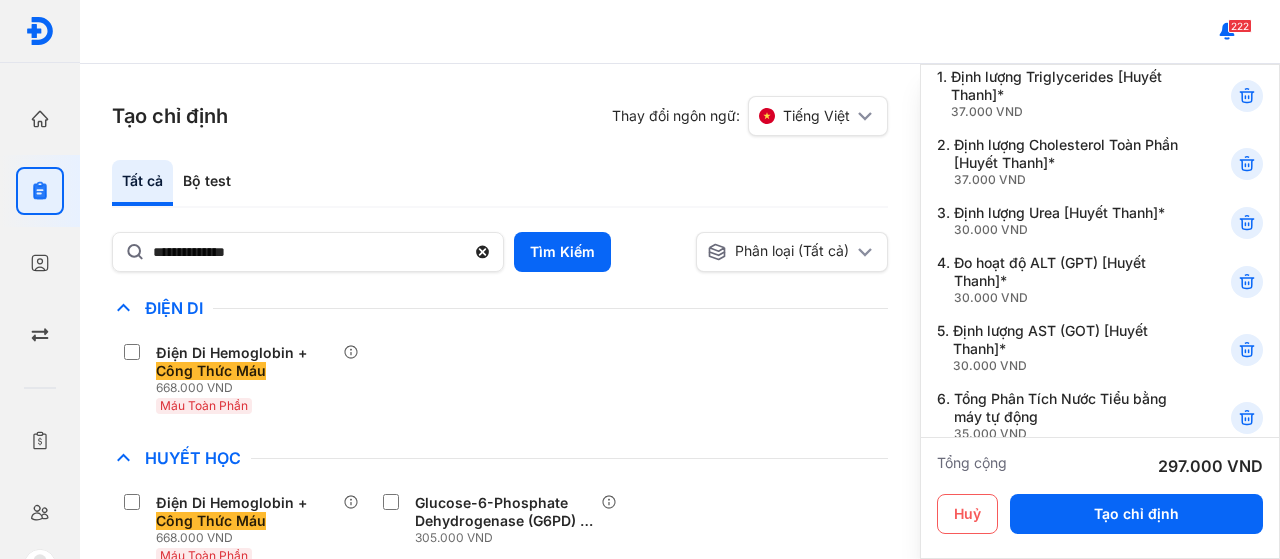 scroll, scrollTop: 0, scrollLeft: 0, axis: both 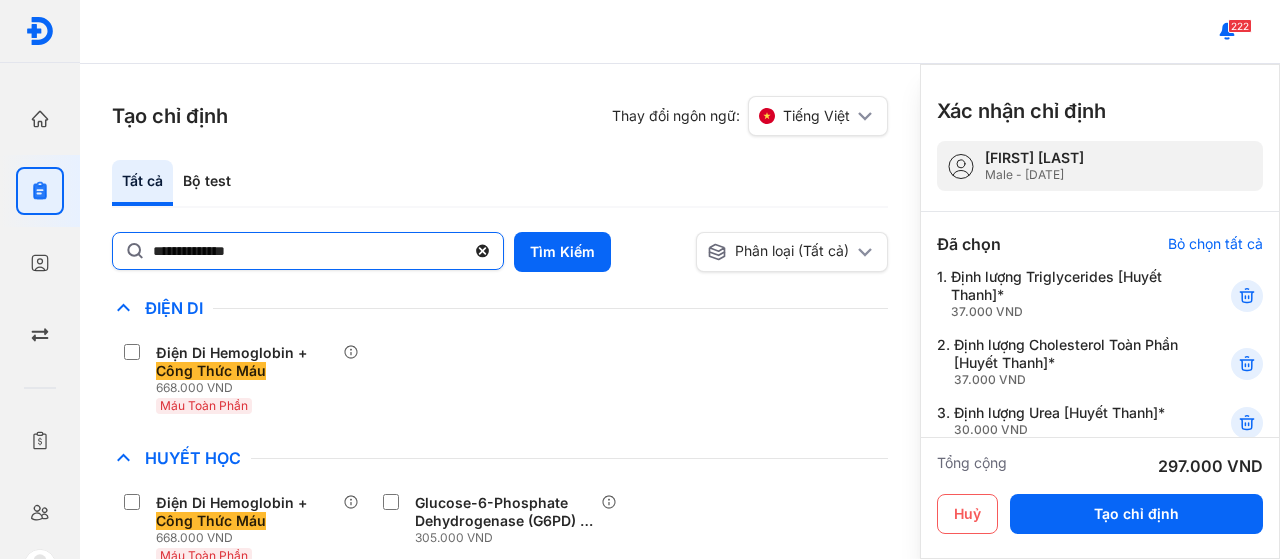 click on "**********" 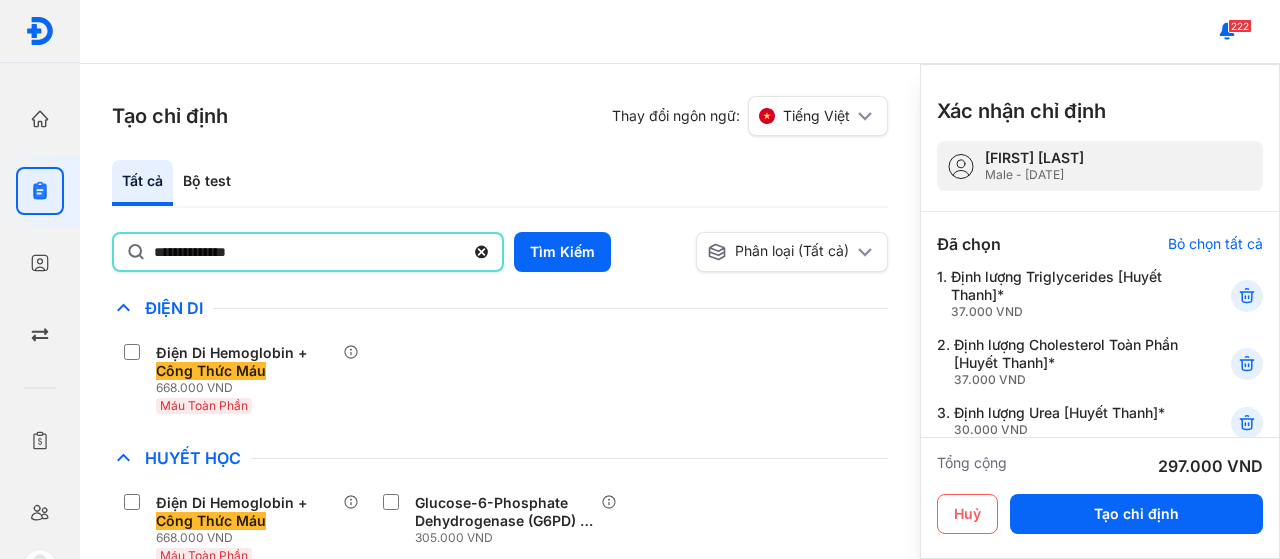 click on "**********" 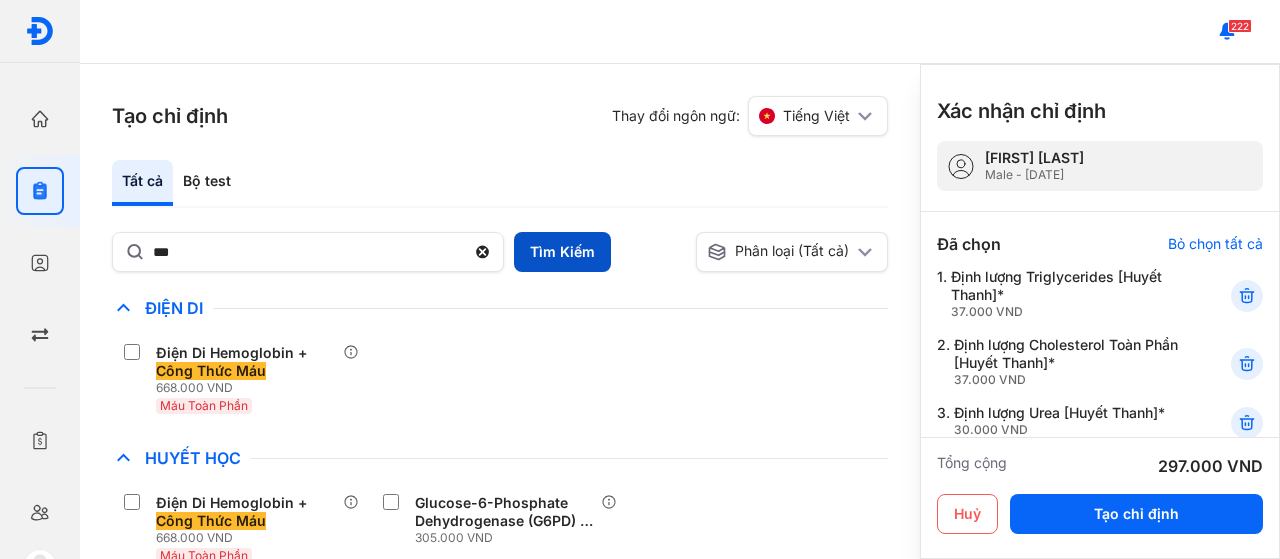 click on "Tìm Kiếm" at bounding box center [562, 252] 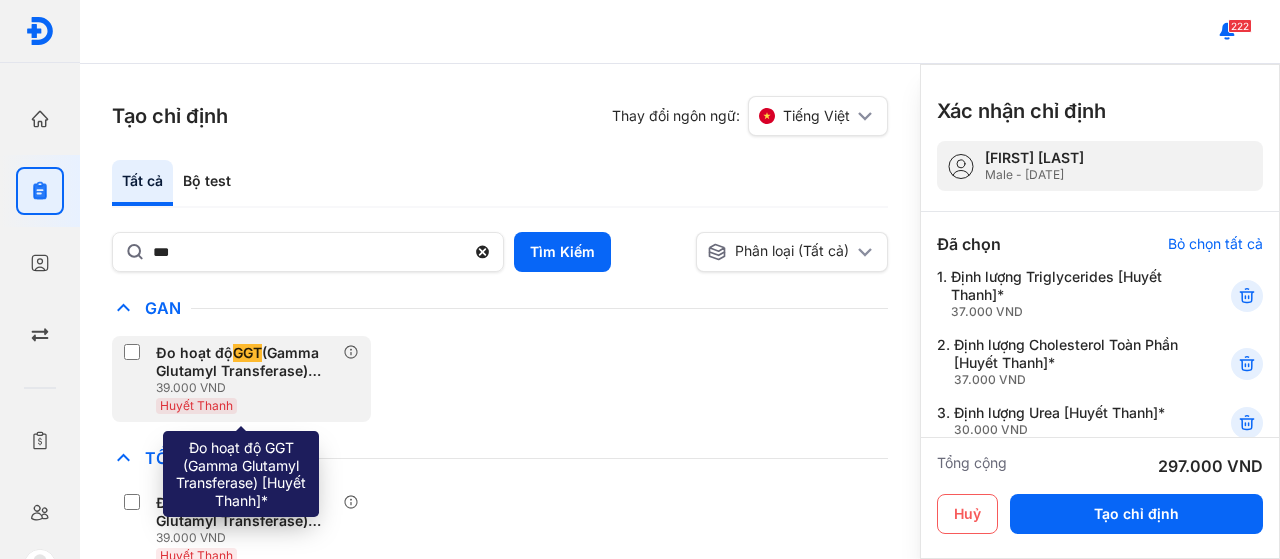 click on "Đo hoạt độ  GGT  (Gamma Glutamyl Transferase) [Huyết Thanh]* 39.000 VND Huyết Thanh" 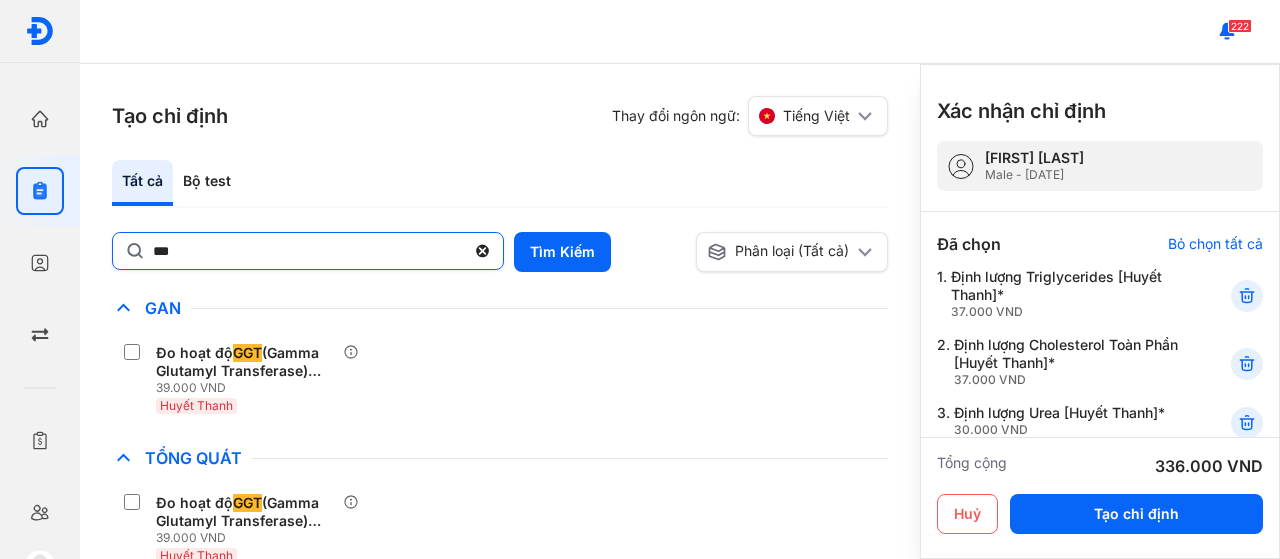 click on "***" 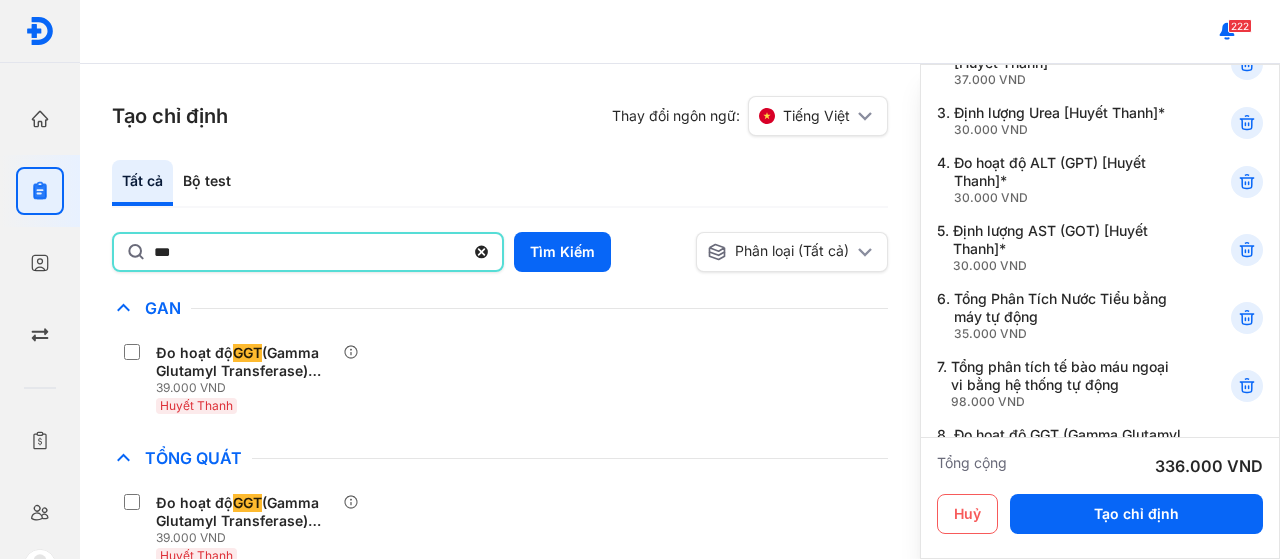 scroll, scrollTop: 500, scrollLeft: 0, axis: vertical 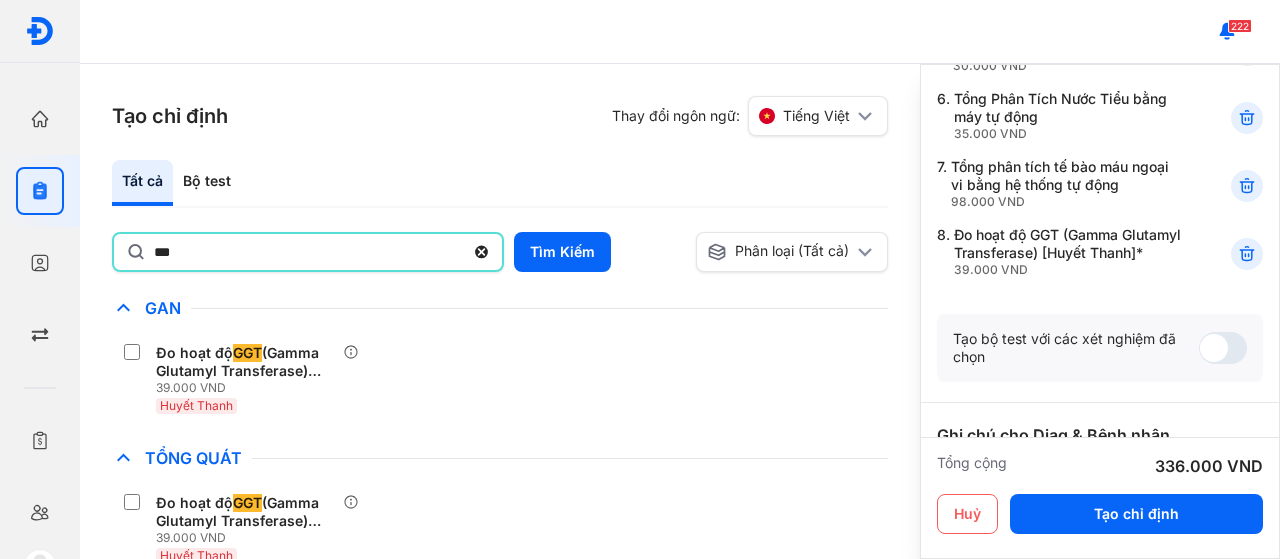 click on "***" 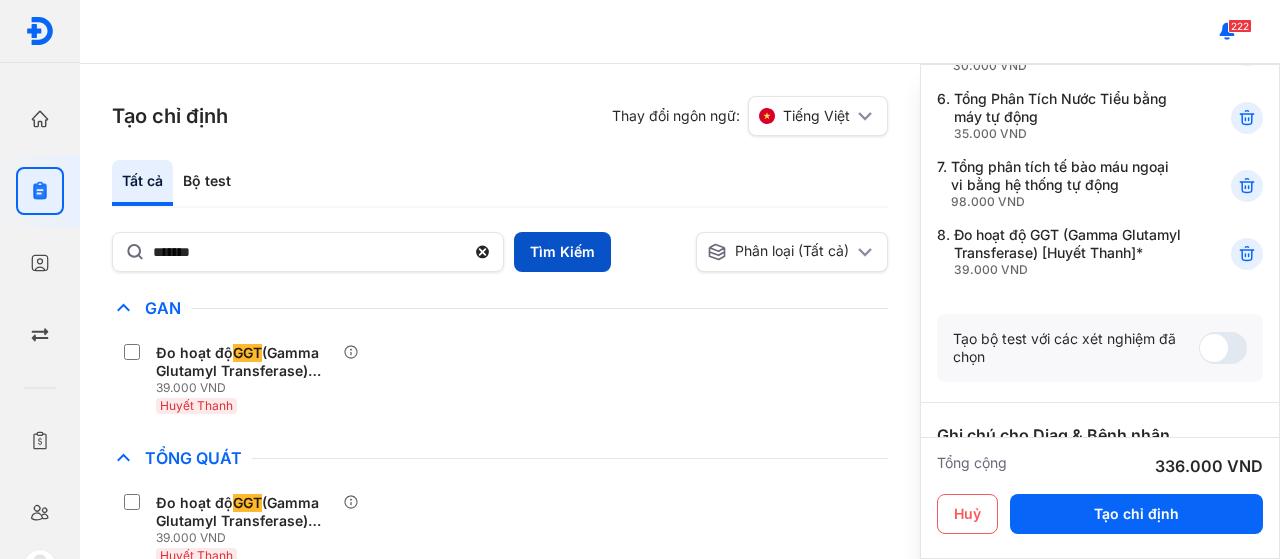 click on "Tìm Kiếm" at bounding box center (562, 252) 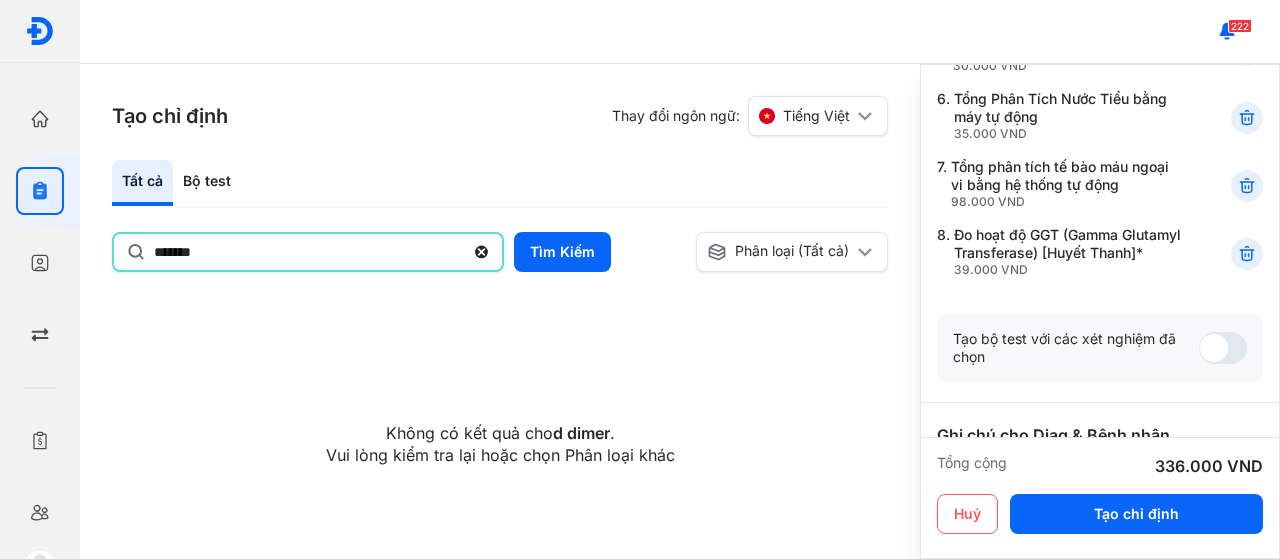 click on "*******" 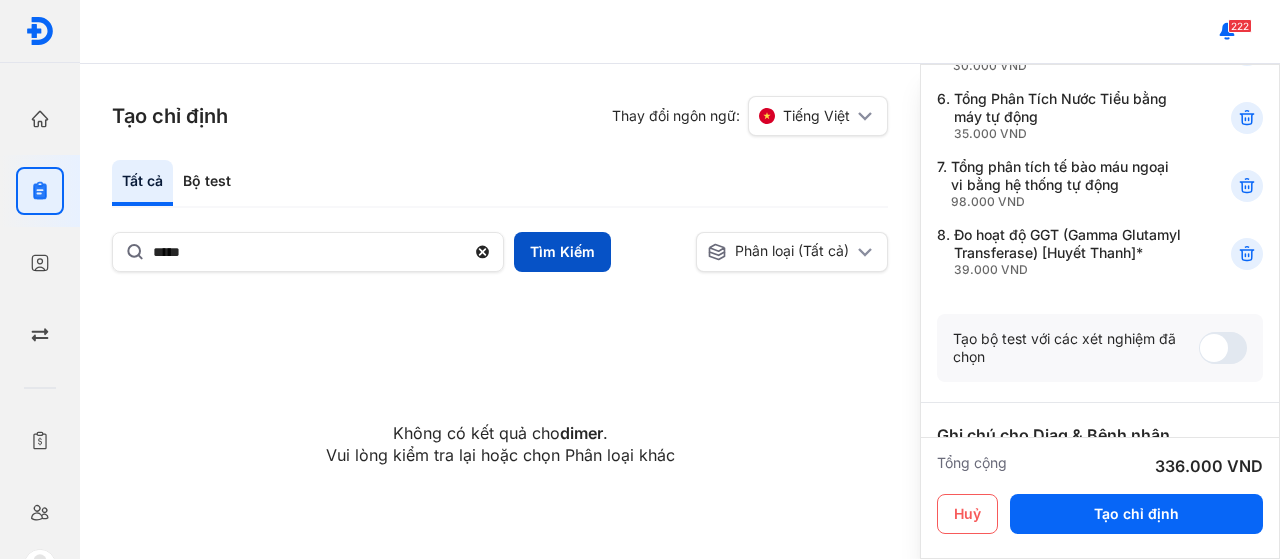 click on "Tìm Kiếm" at bounding box center [562, 252] 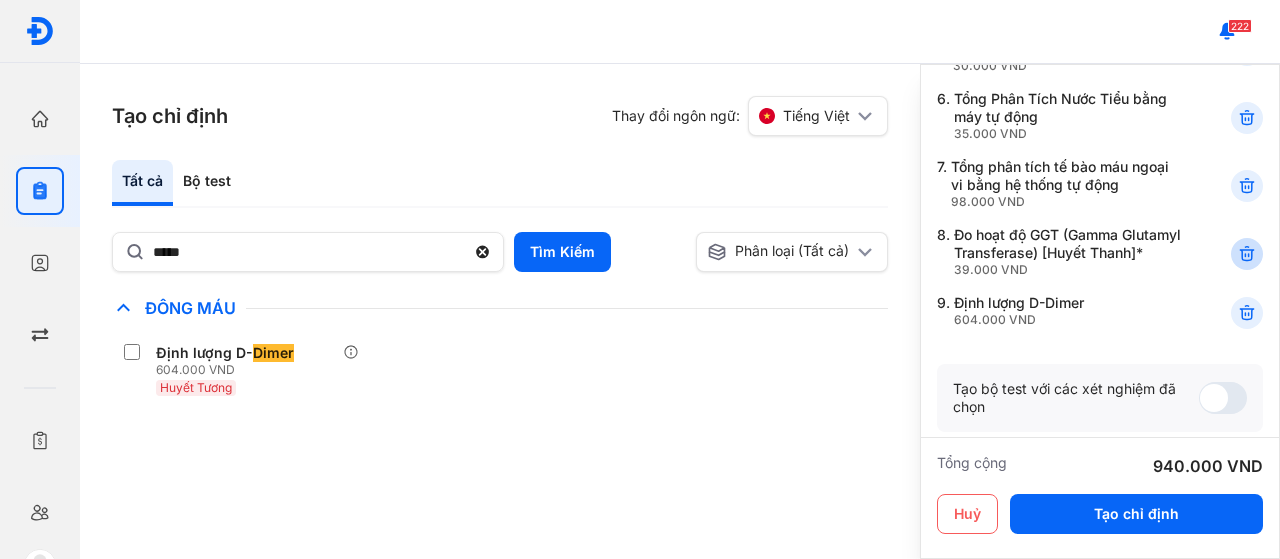 click at bounding box center (1247, 254) 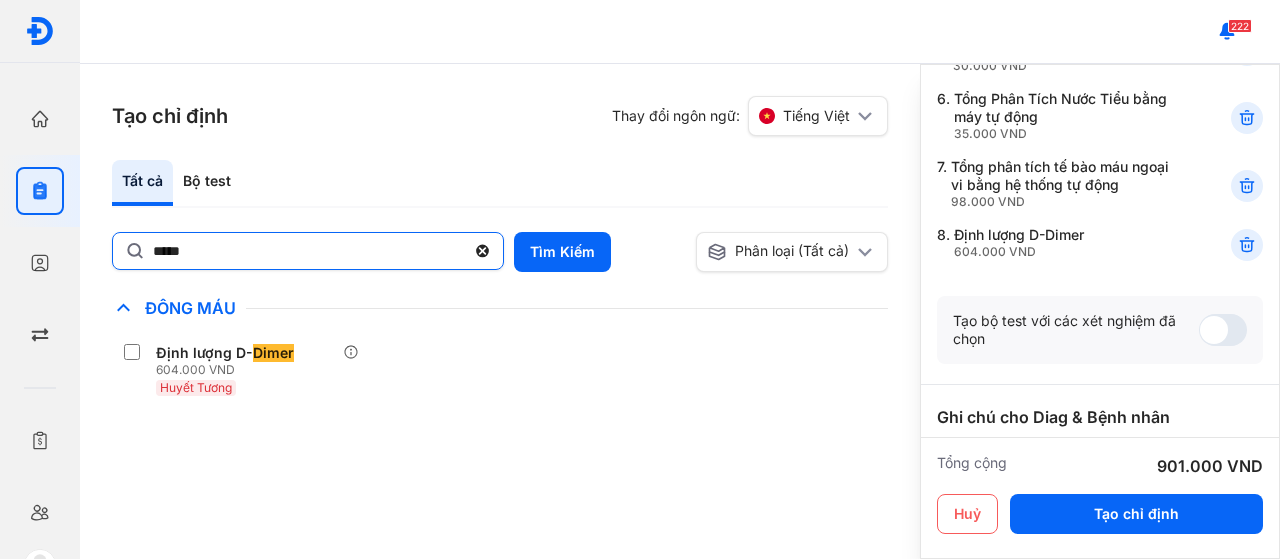 click on "*****" 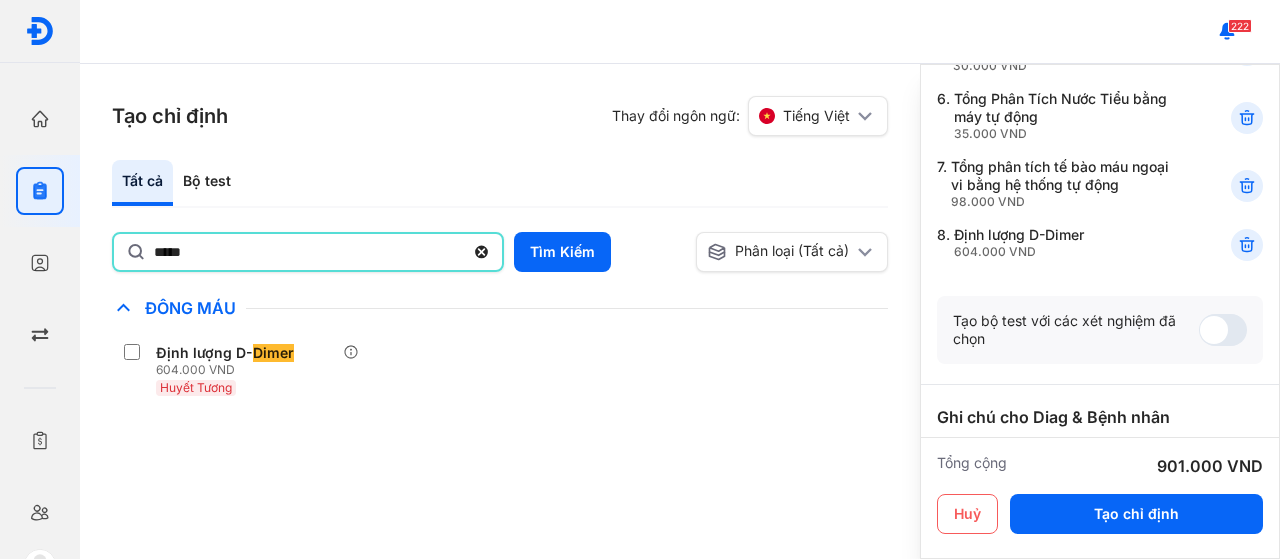 click on "*****" 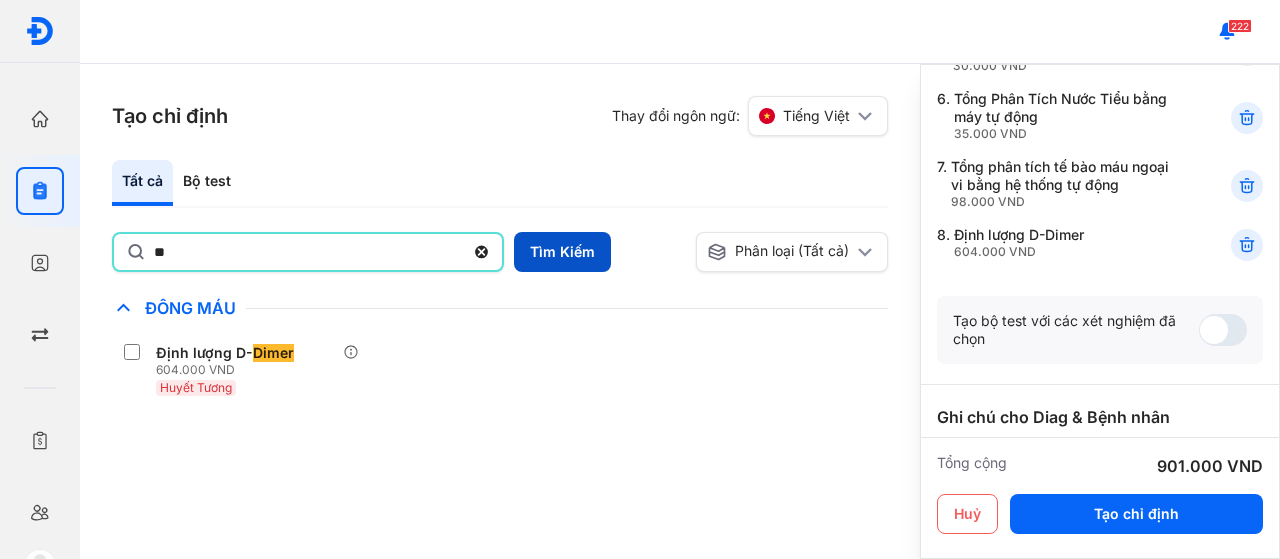type on "**" 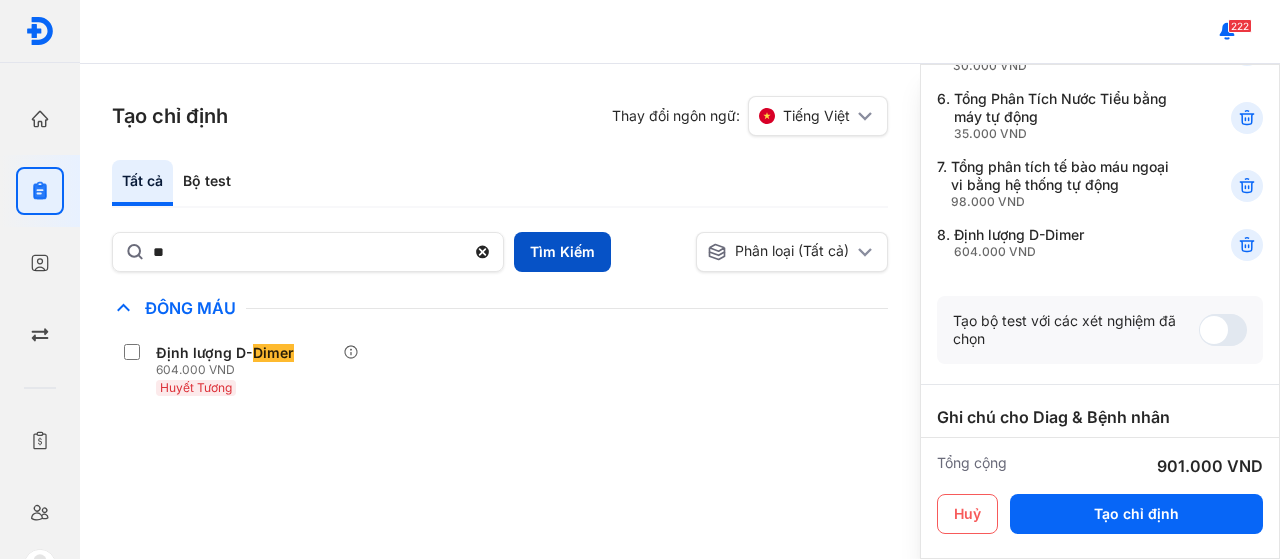 click on "Tìm Kiếm" at bounding box center [562, 252] 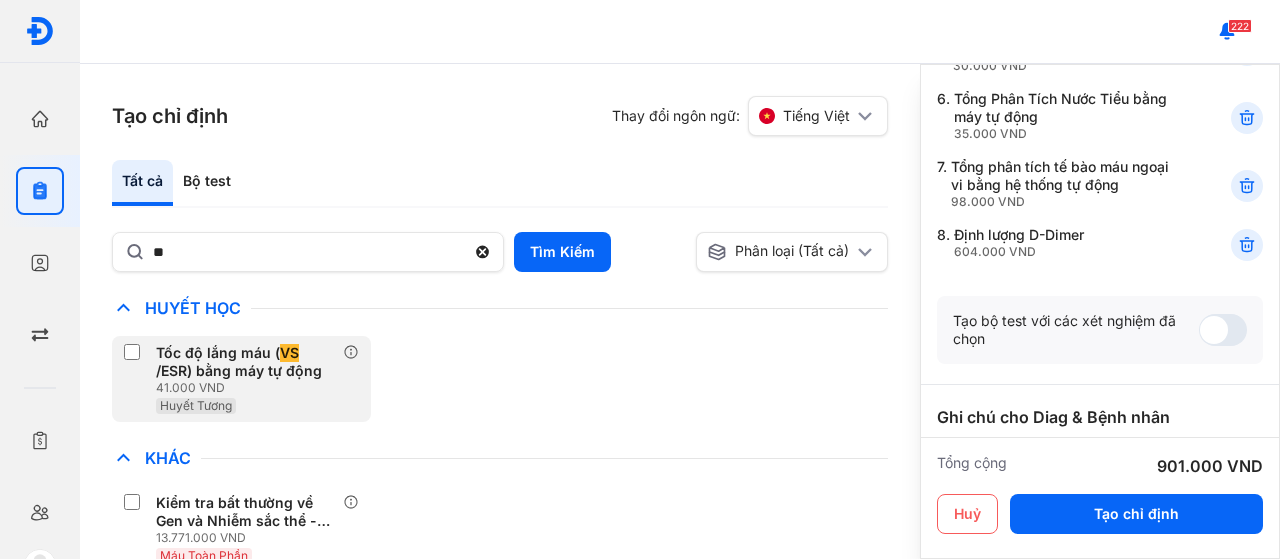 click on "Tốc độ lắng máu ( VS /ESR) bằng máy tự động" at bounding box center (245, 362) 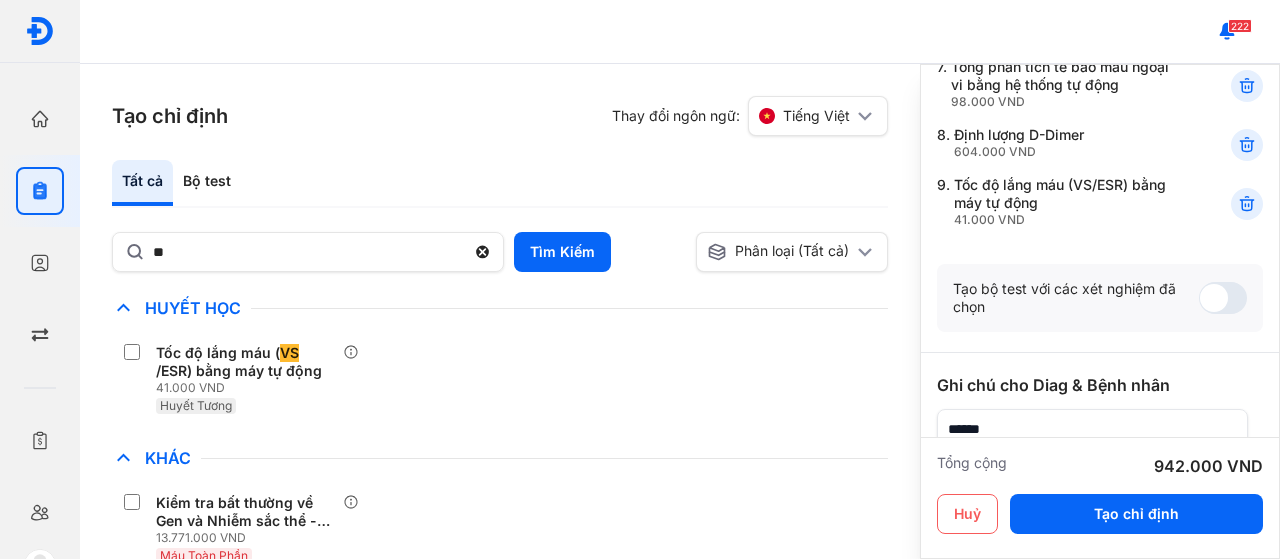 scroll, scrollTop: 782, scrollLeft: 0, axis: vertical 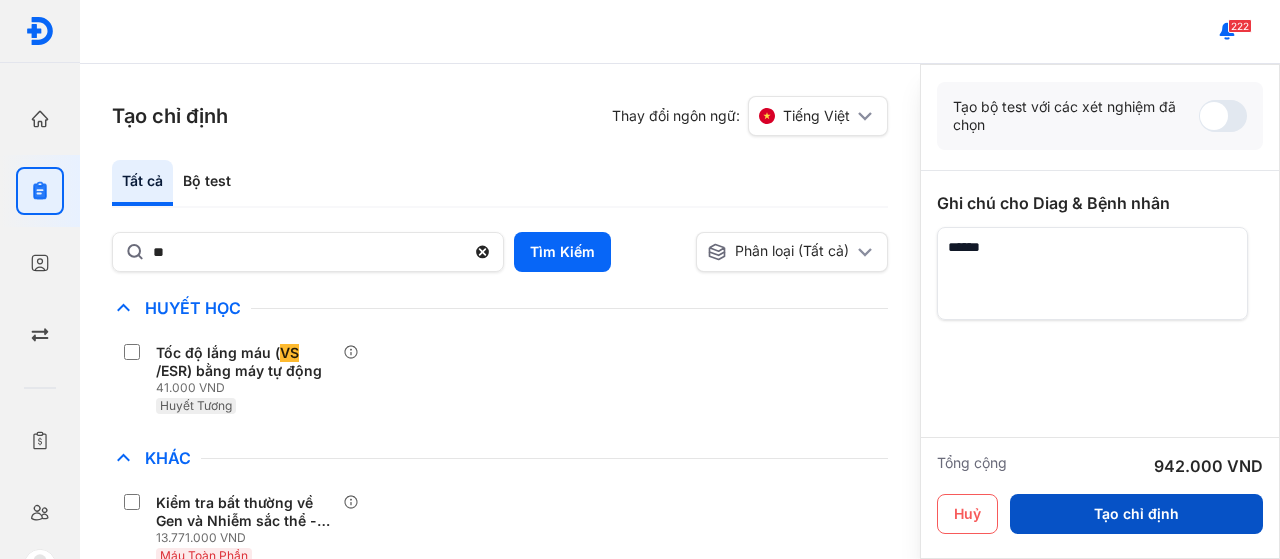 click on "Tạo chỉ định" at bounding box center (1136, 514) 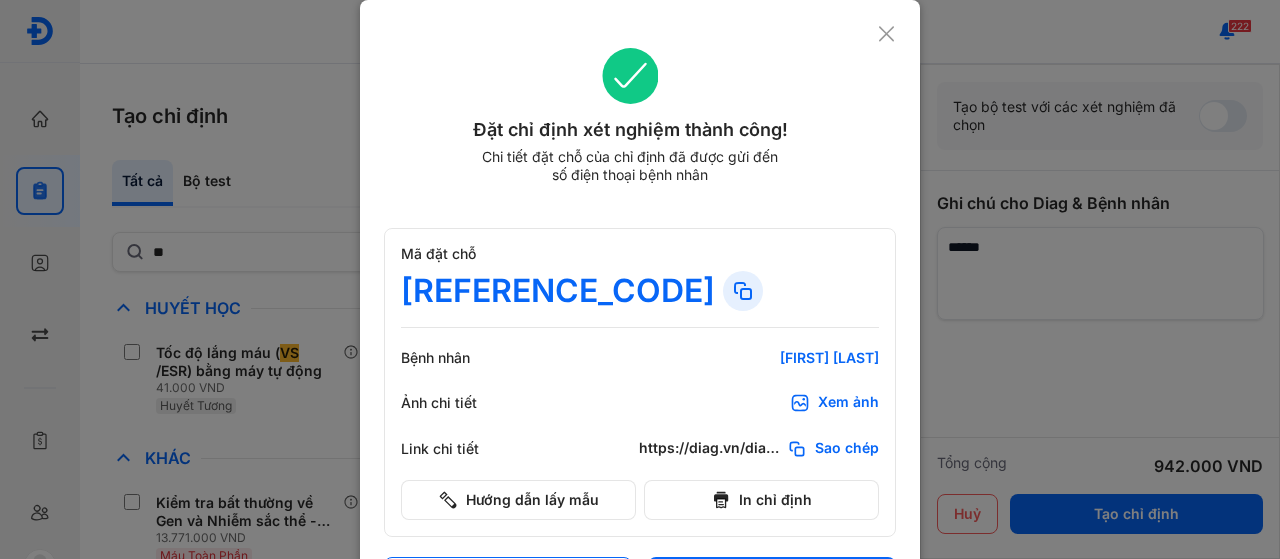 click 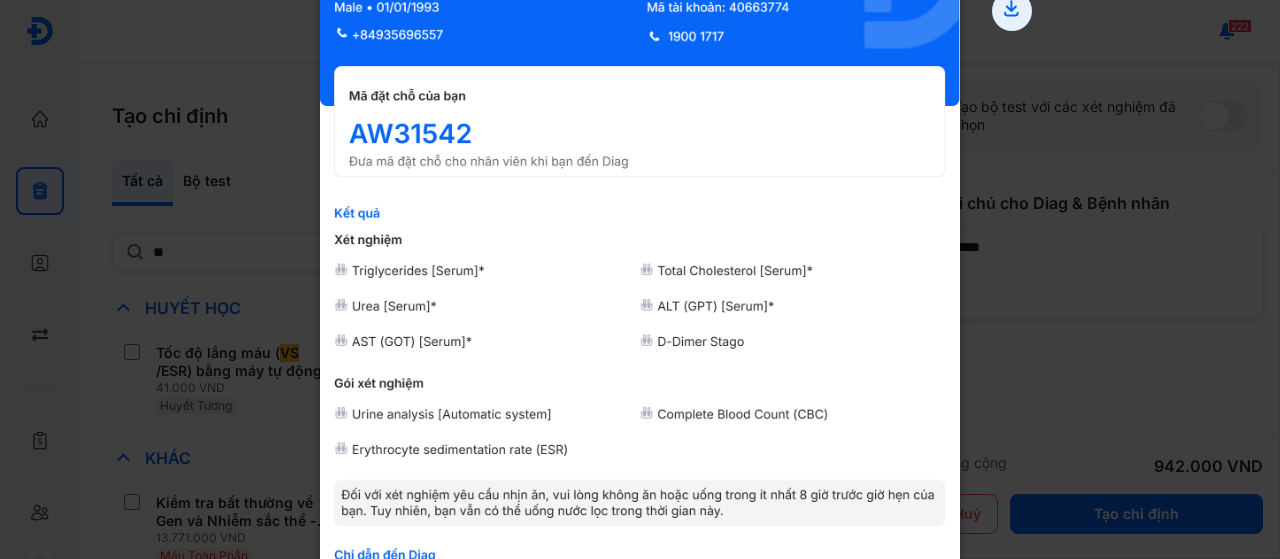 scroll, scrollTop: 0, scrollLeft: 0, axis: both 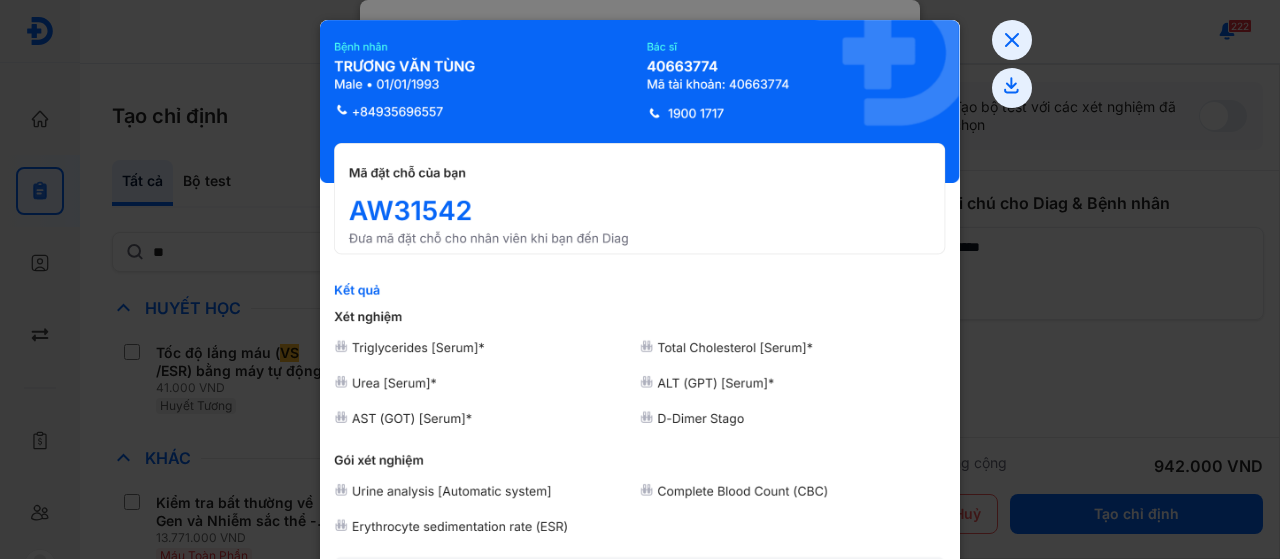 click at bounding box center [640, 279] 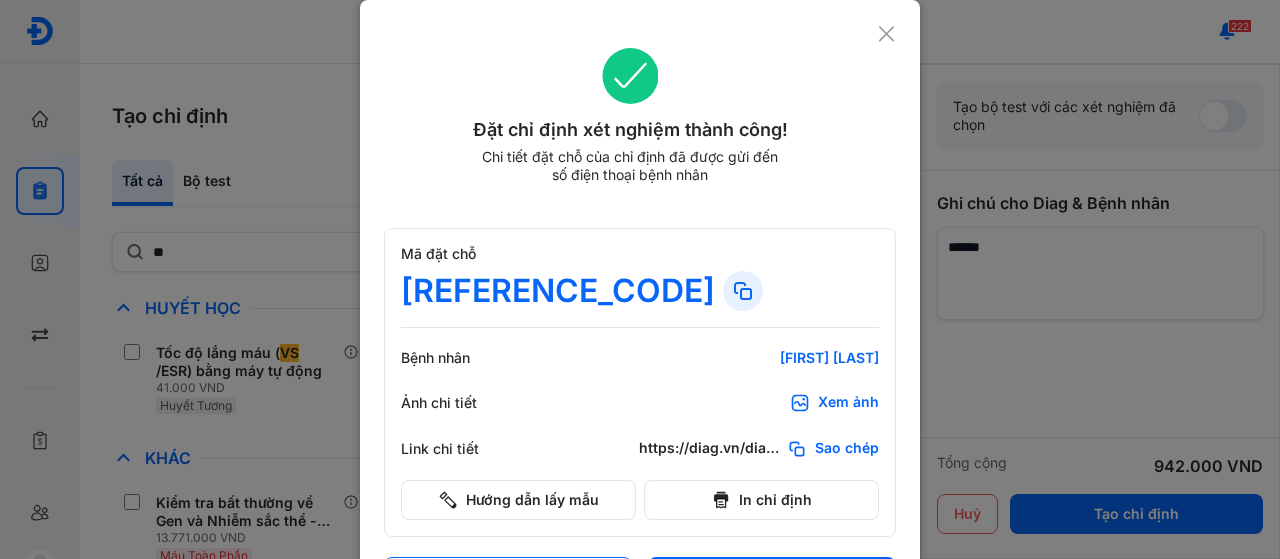 click 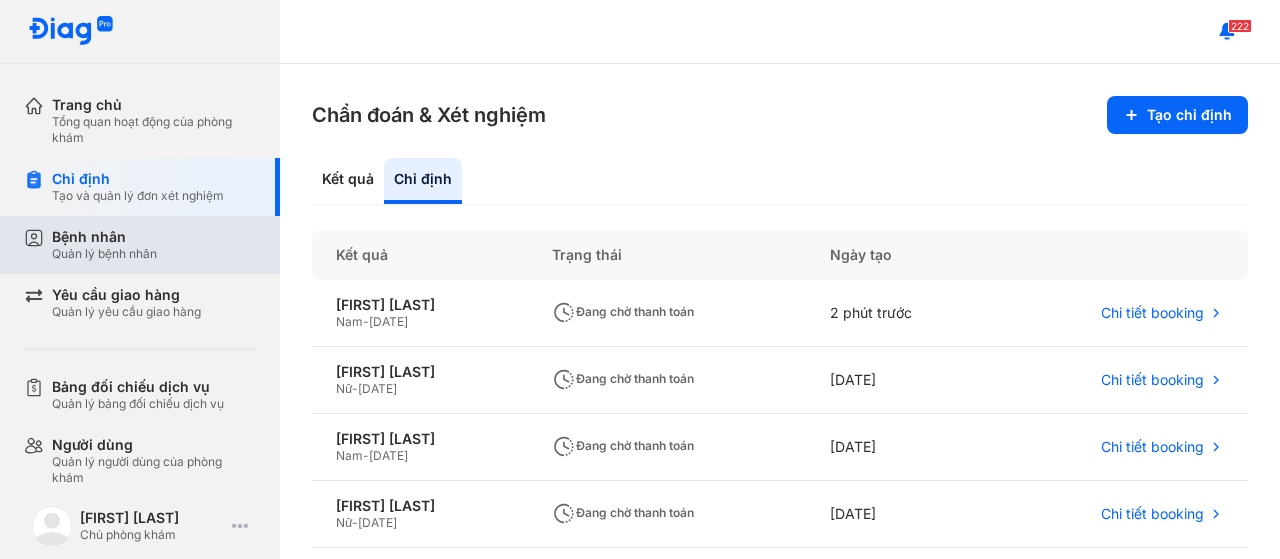 click on "Quản lý bệnh nhân" at bounding box center (104, 254) 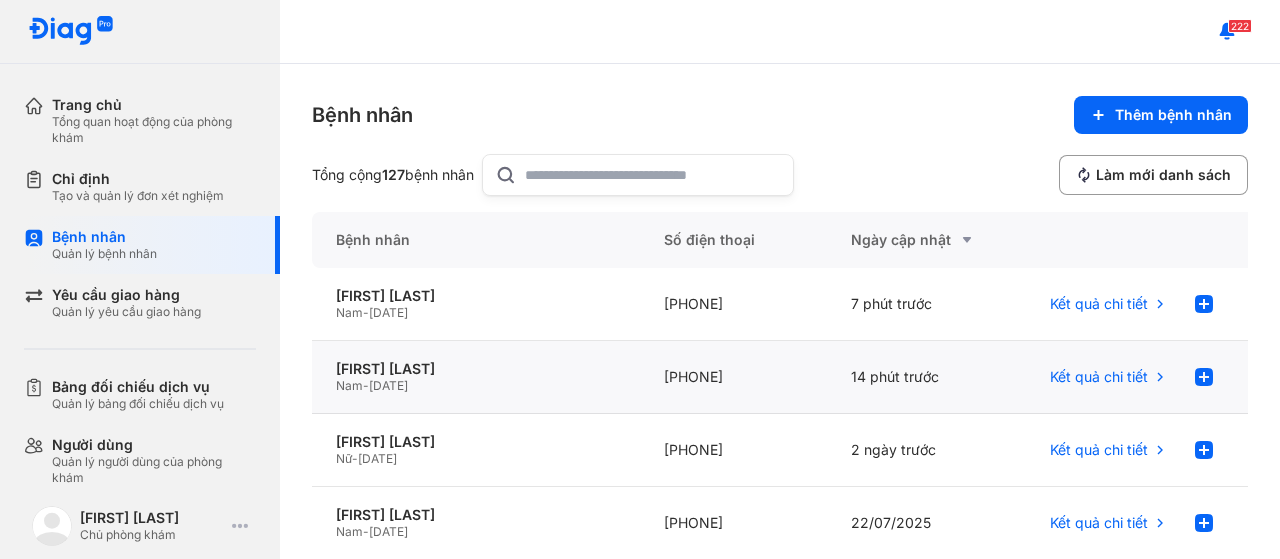 click on "[PHONE]" 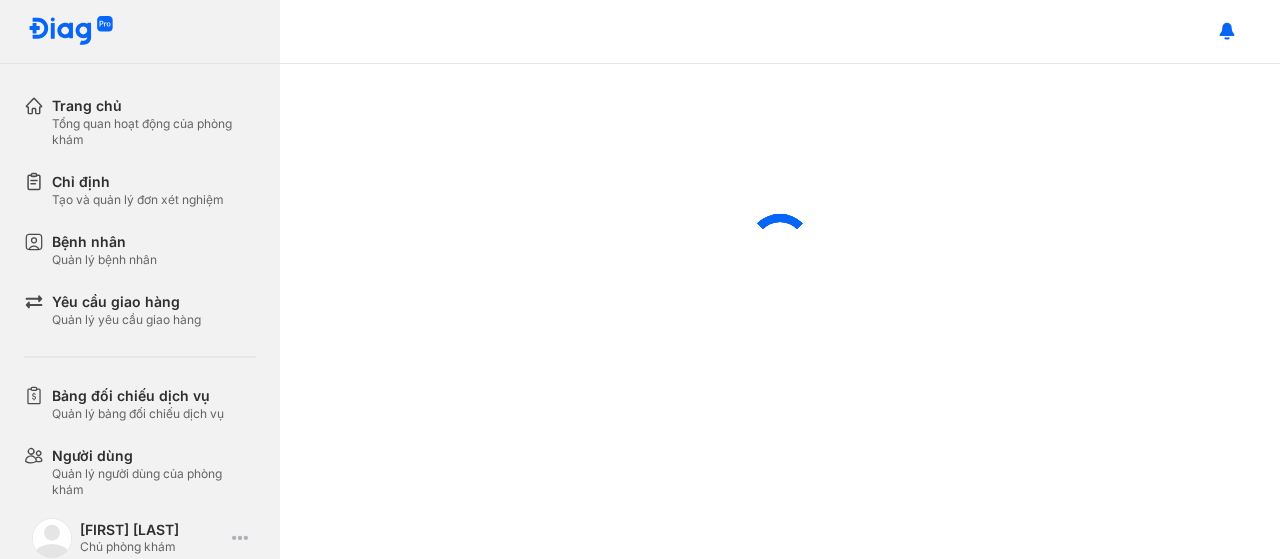 scroll, scrollTop: 0, scrollLeft: 0, axis: both 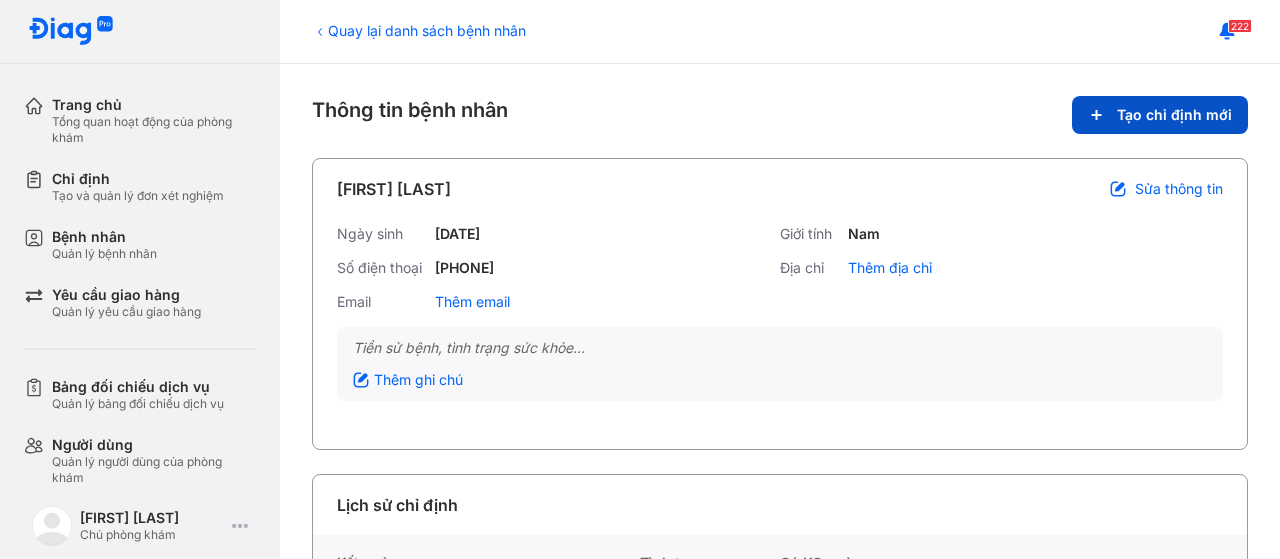 click on "Tạo chỉ định mới" 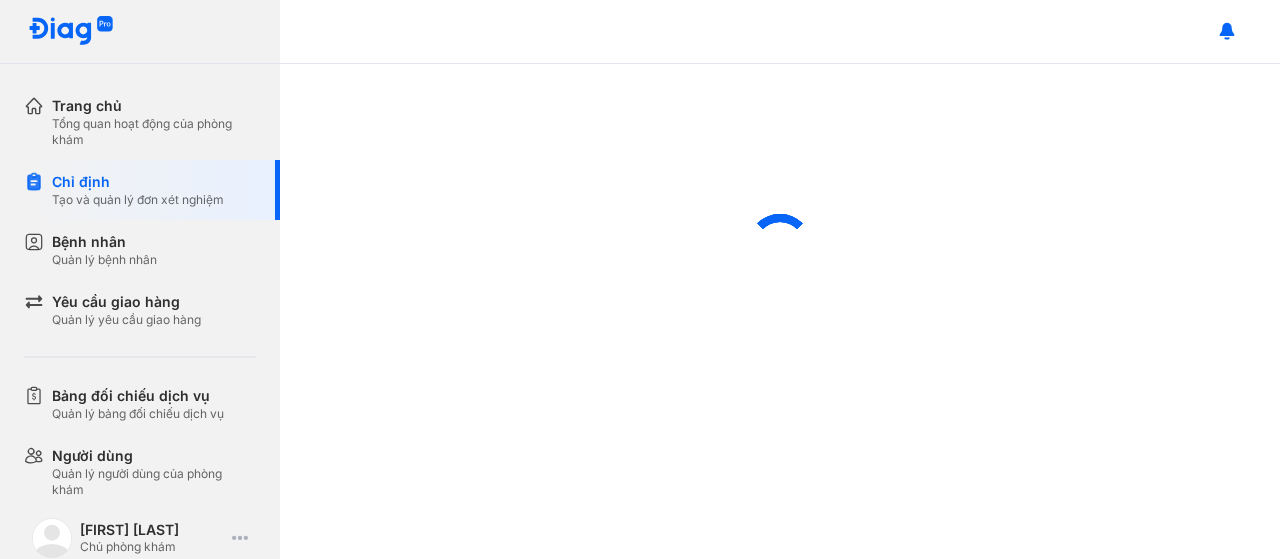 scroll, scrollTop: 0, scrollLeft: 0, axis: both 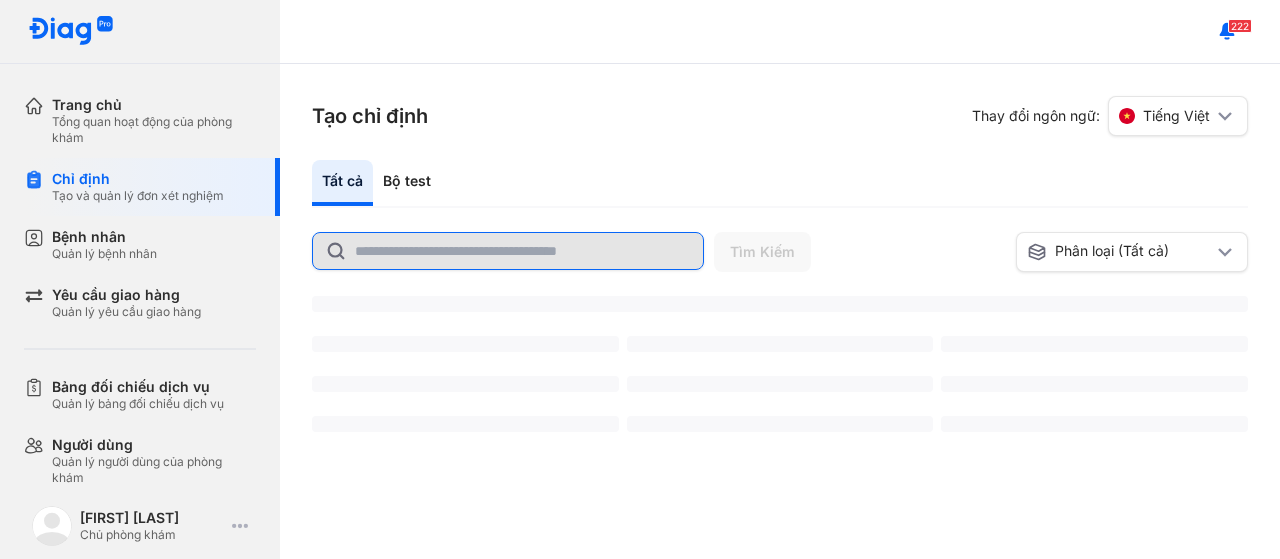 click 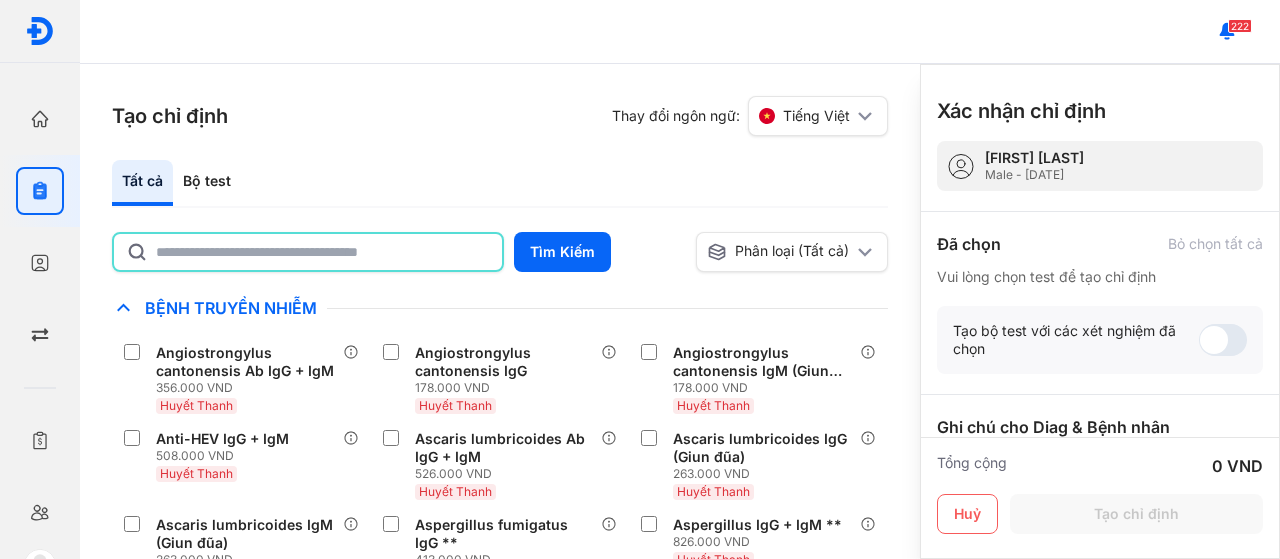 click 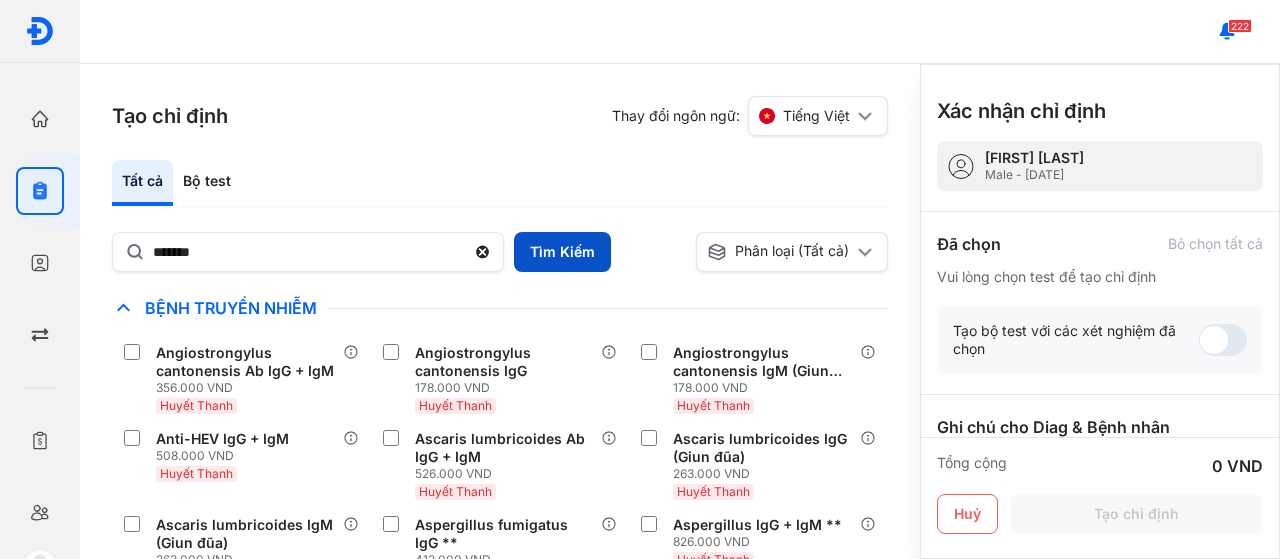 click on "Tìm Kiếm" at bounding box center [562, 252] 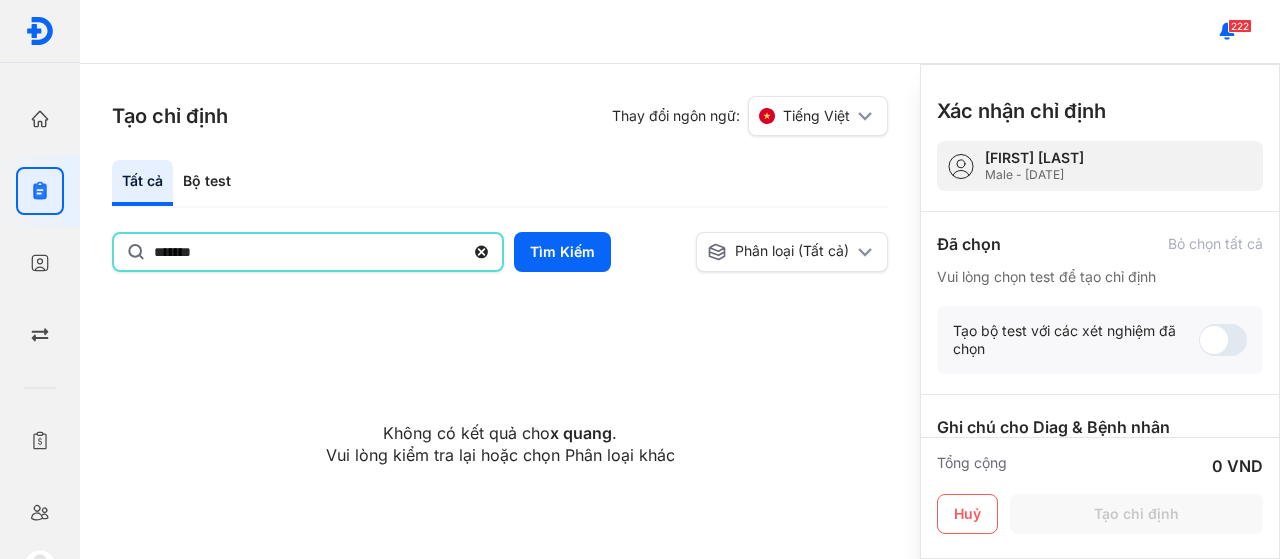 click on "*******" 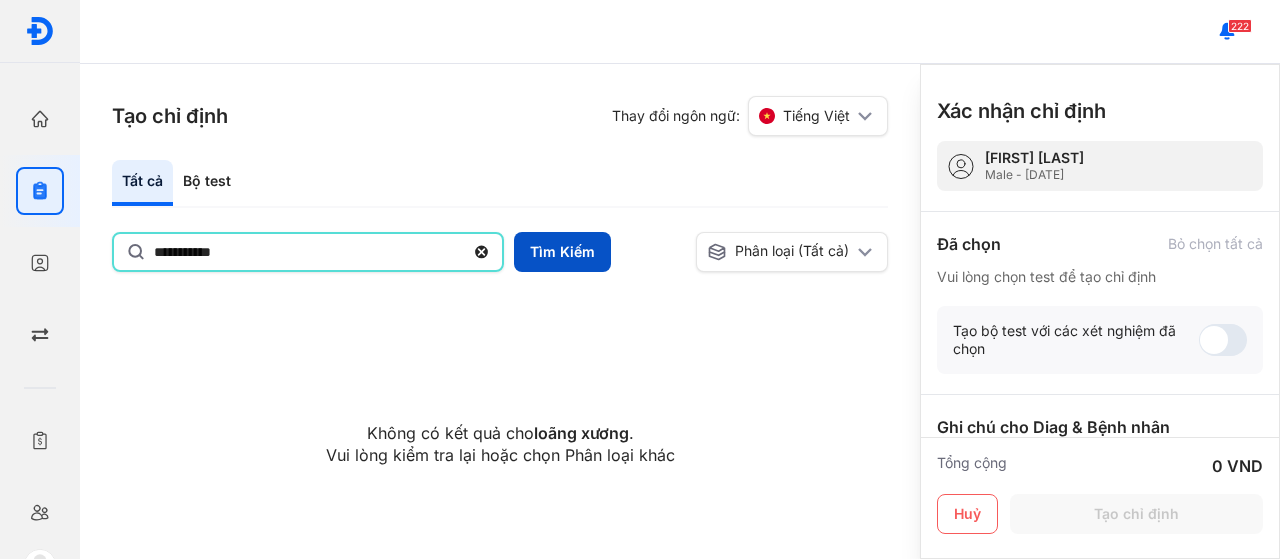 type on "**********" 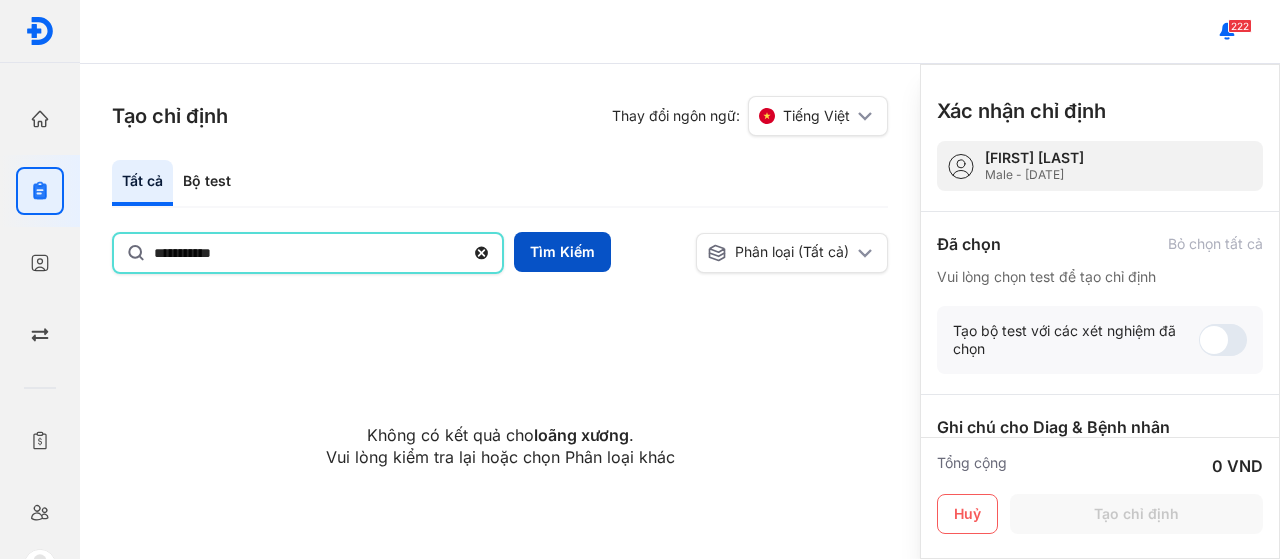 click on "Tìm Kiếm" at bounding box center (562, 252) 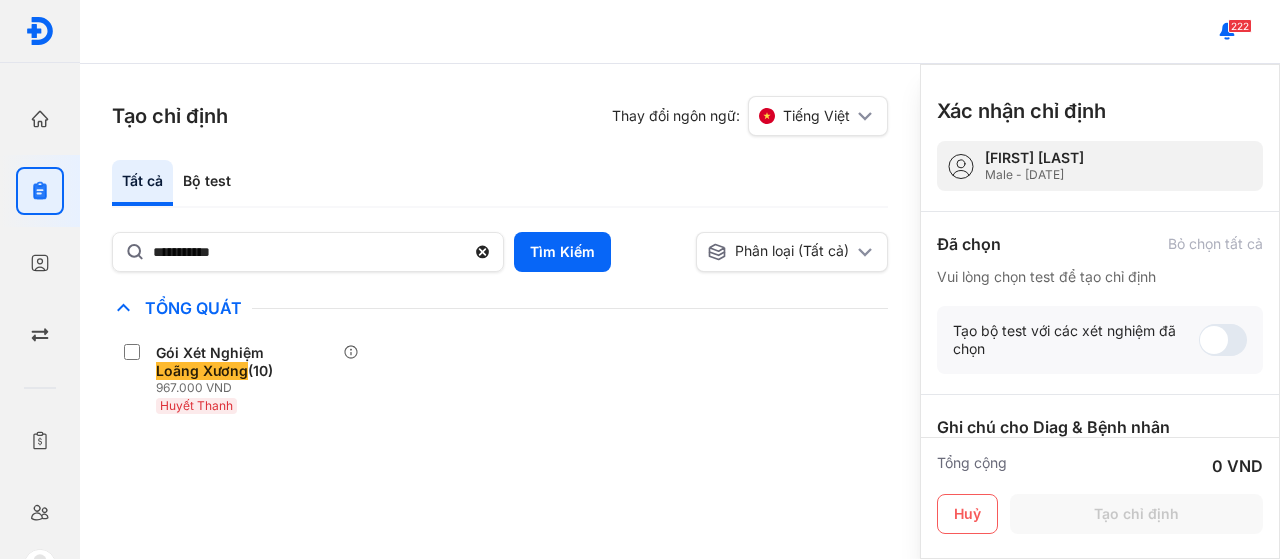 click on "Gói Xét Nghiệm  Loãng Xương  (10) 967.000 VND Huyết Thanh" at bounding box center (500, 379) 